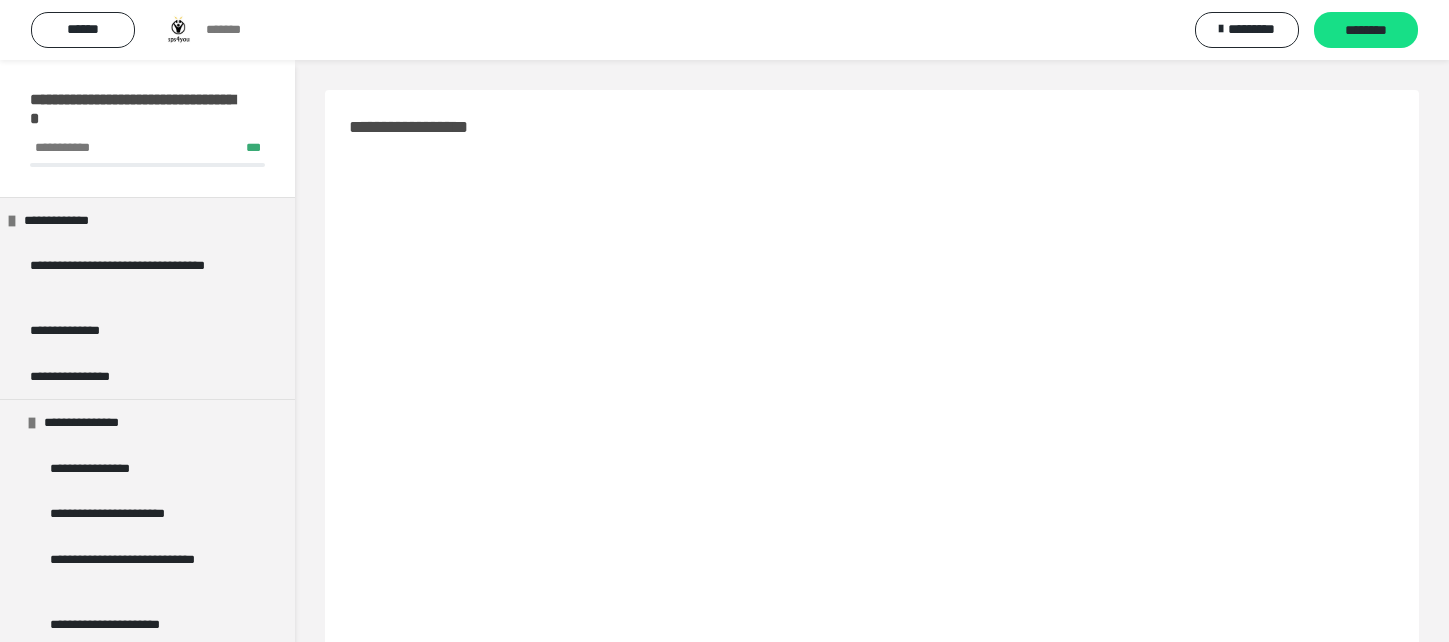 scroll, scrollTop: 202, scrollLeft: 0, axis: vertical 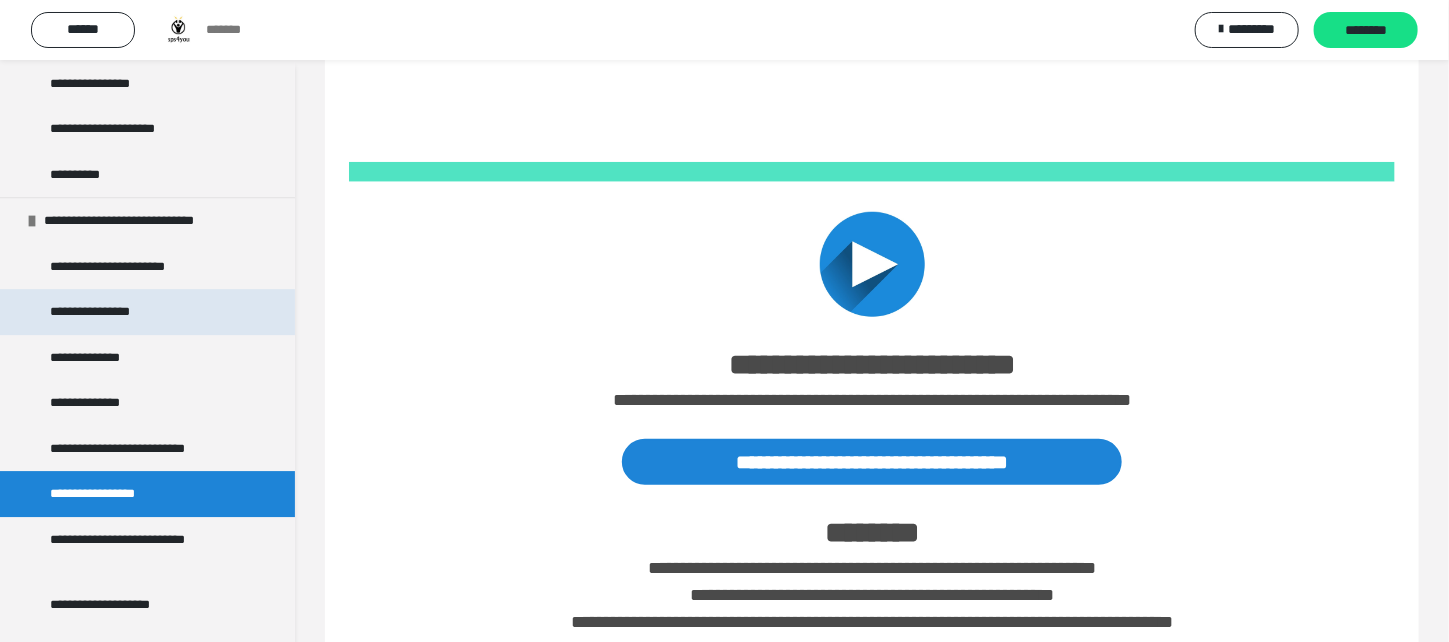 click on "**********" at bounding box center [147, 312] 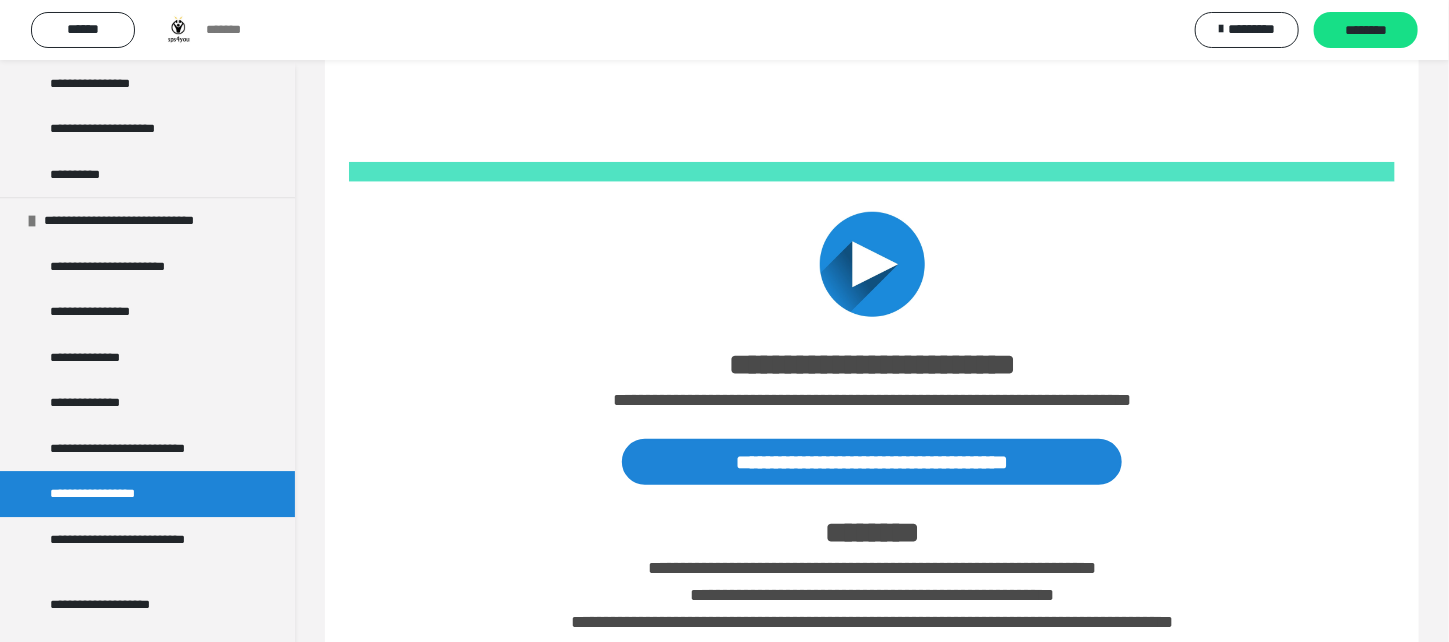 scroll, scrollTop: 3002, scrollLeft: 0, axis: vertical 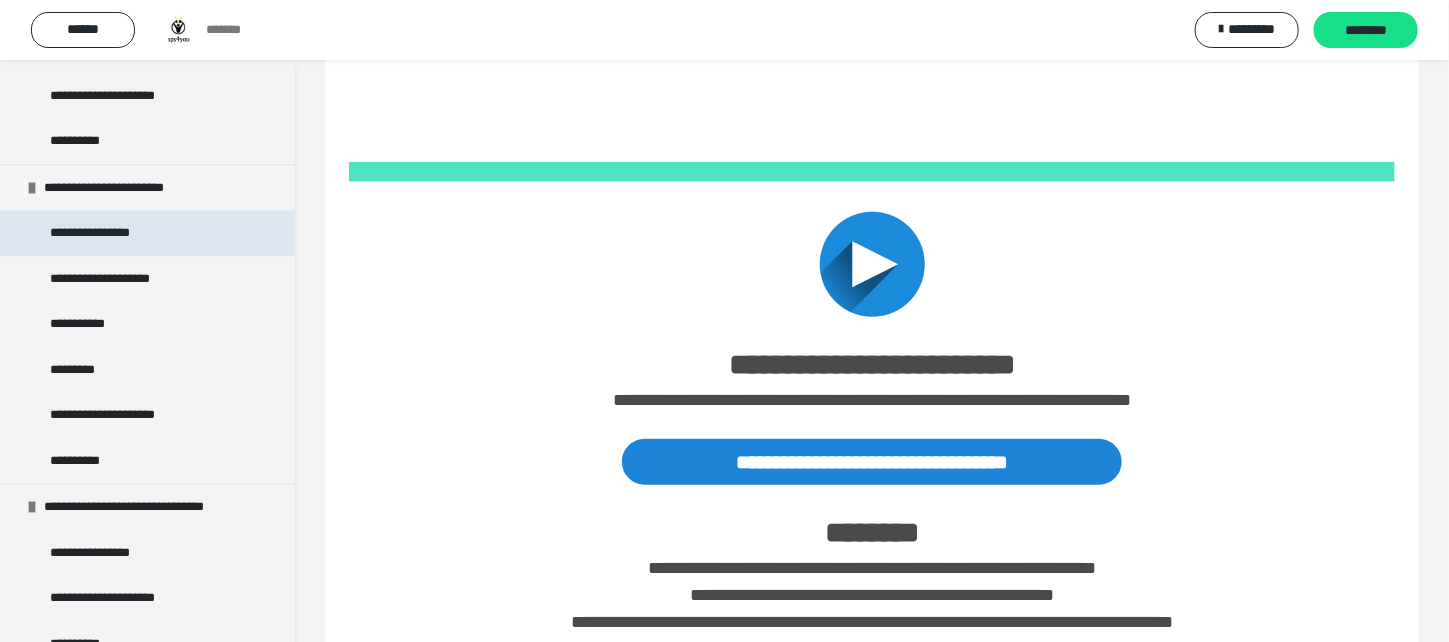 click on "**********" at bounding box center (147, 233) 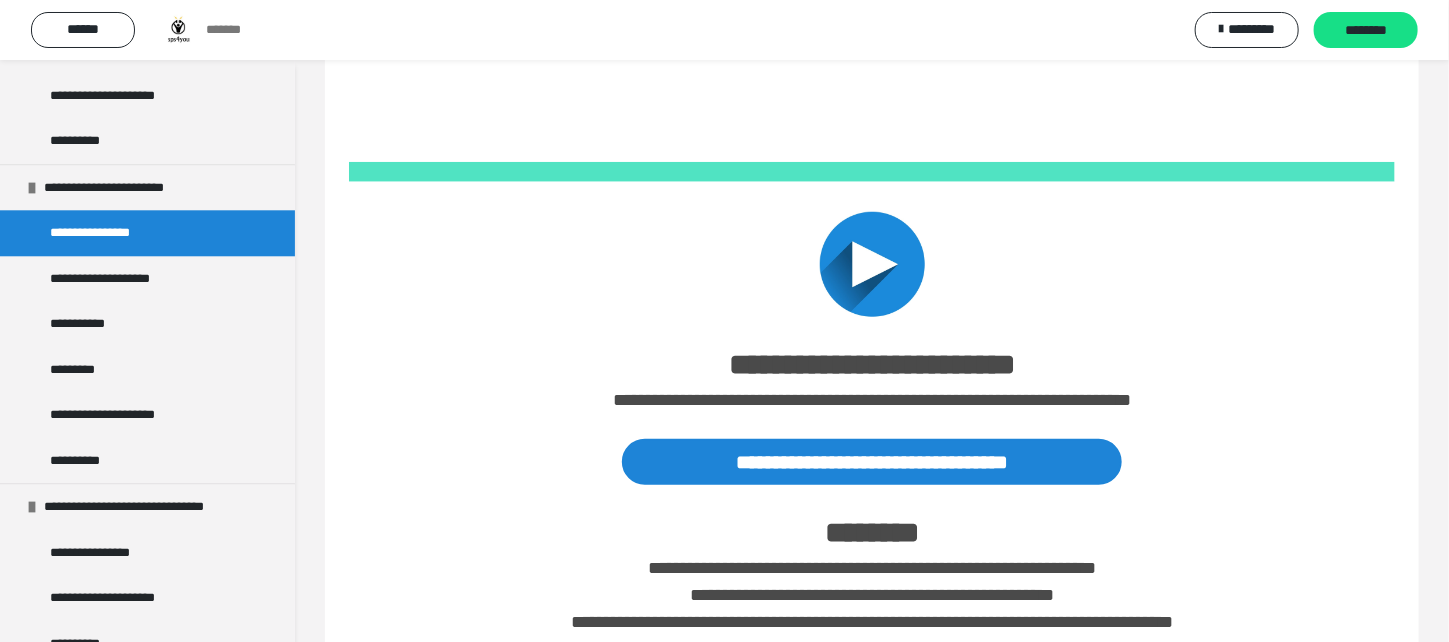 click on "**********" at bounding box center [102, 233] 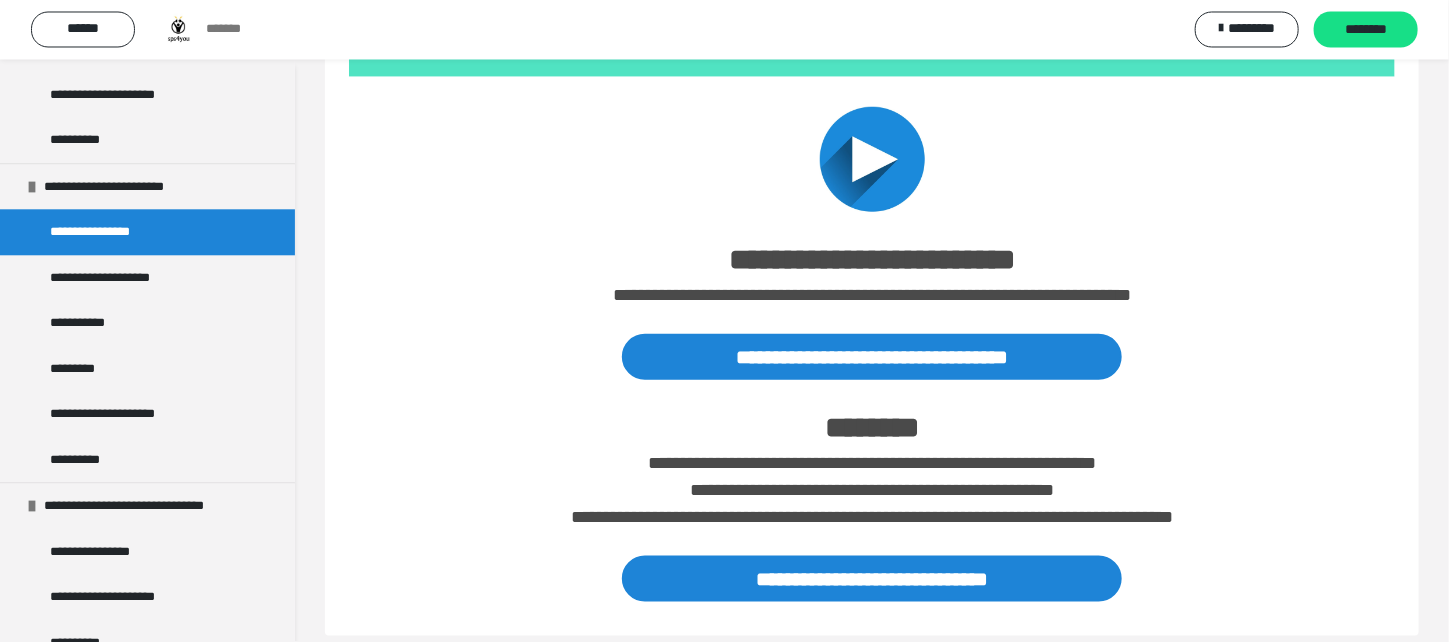 scroll, scrollTop: 759, scrollLeft: 0, axis: vertical 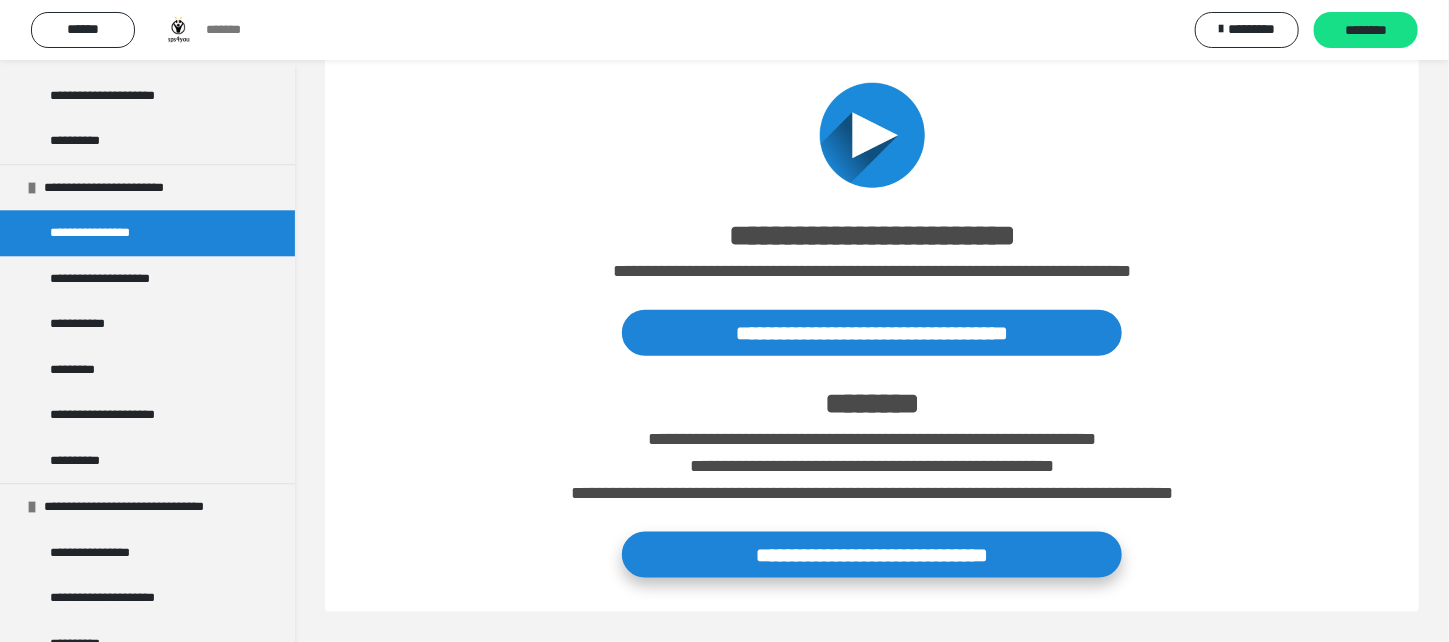 click on "**********" at bounding box center (872, 555) 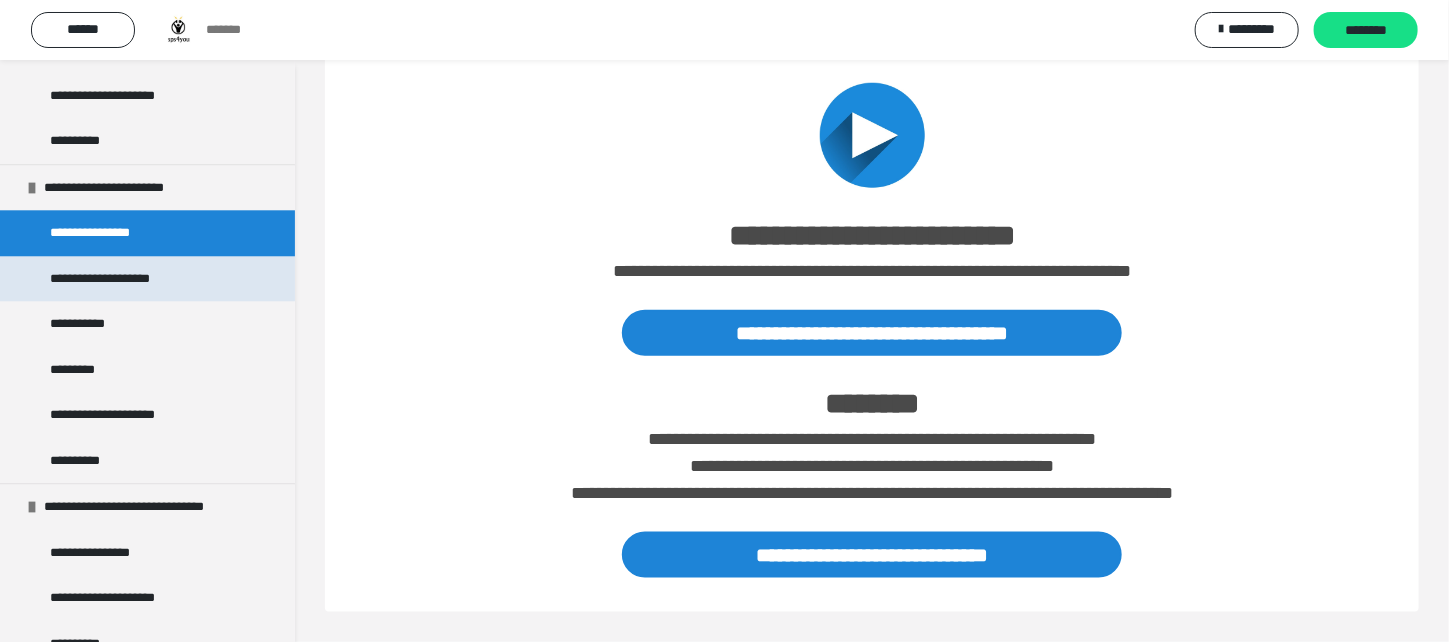 click on "**********" at bounding box center (114, 279) 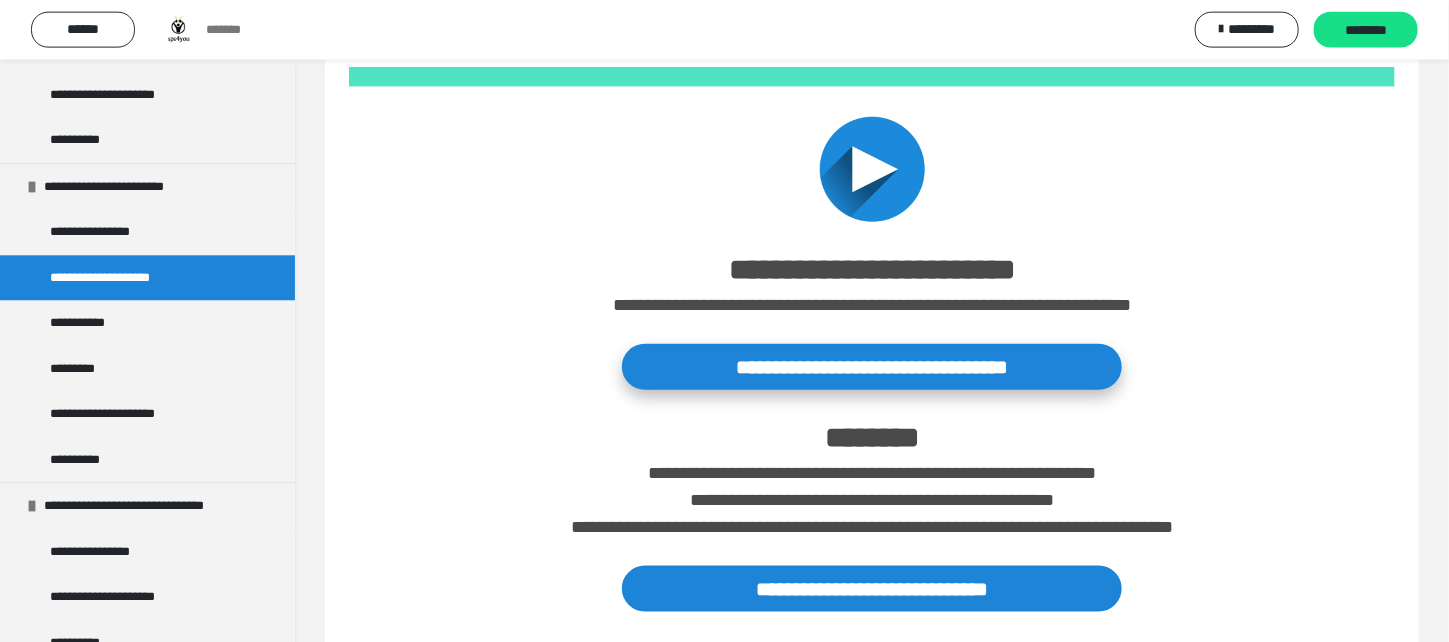 scroll, scrollTop: 759, scrollLeft: 0, axis: vertical 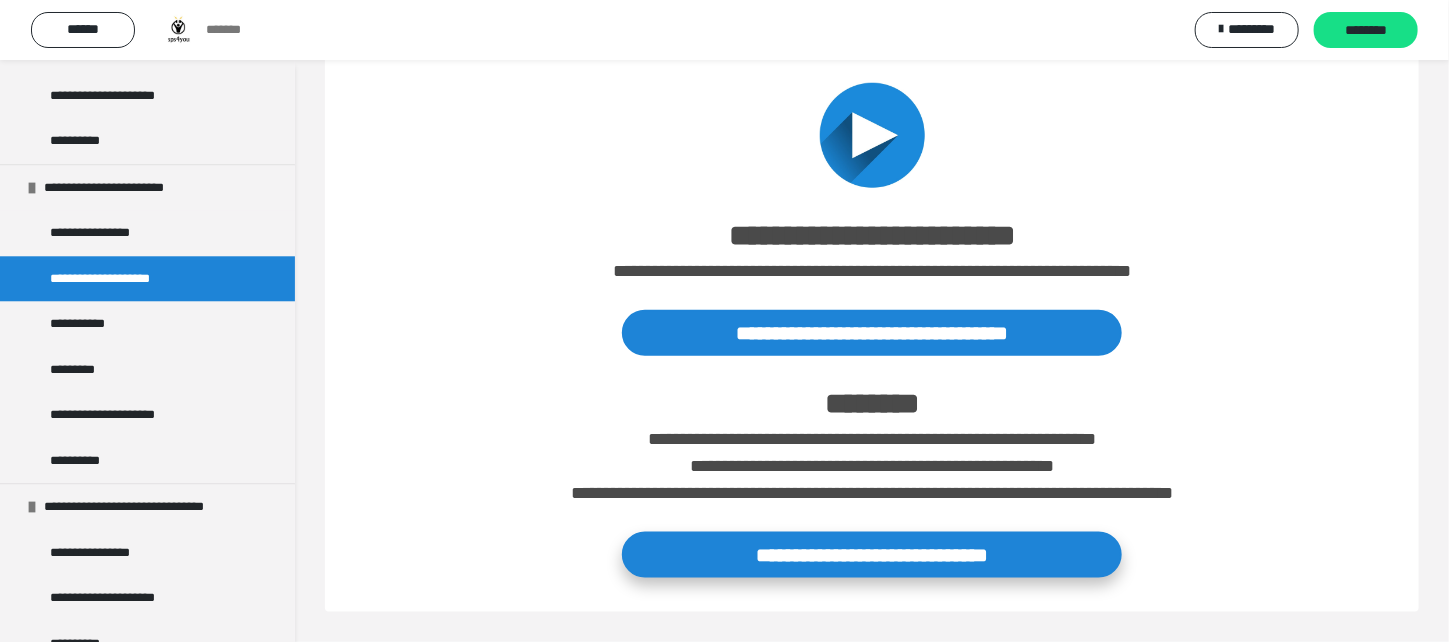 click on "**********" at bounding box center [872, 555] 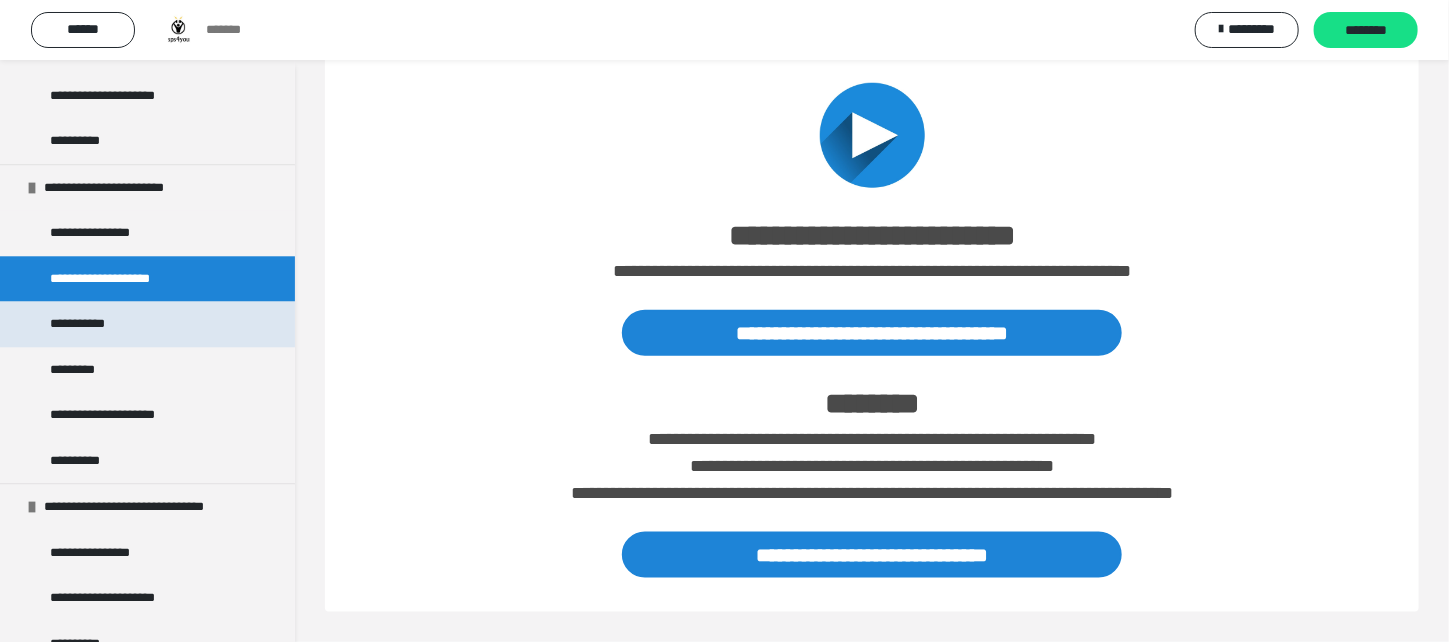 click on "**********" at bounding box center (84, 324) 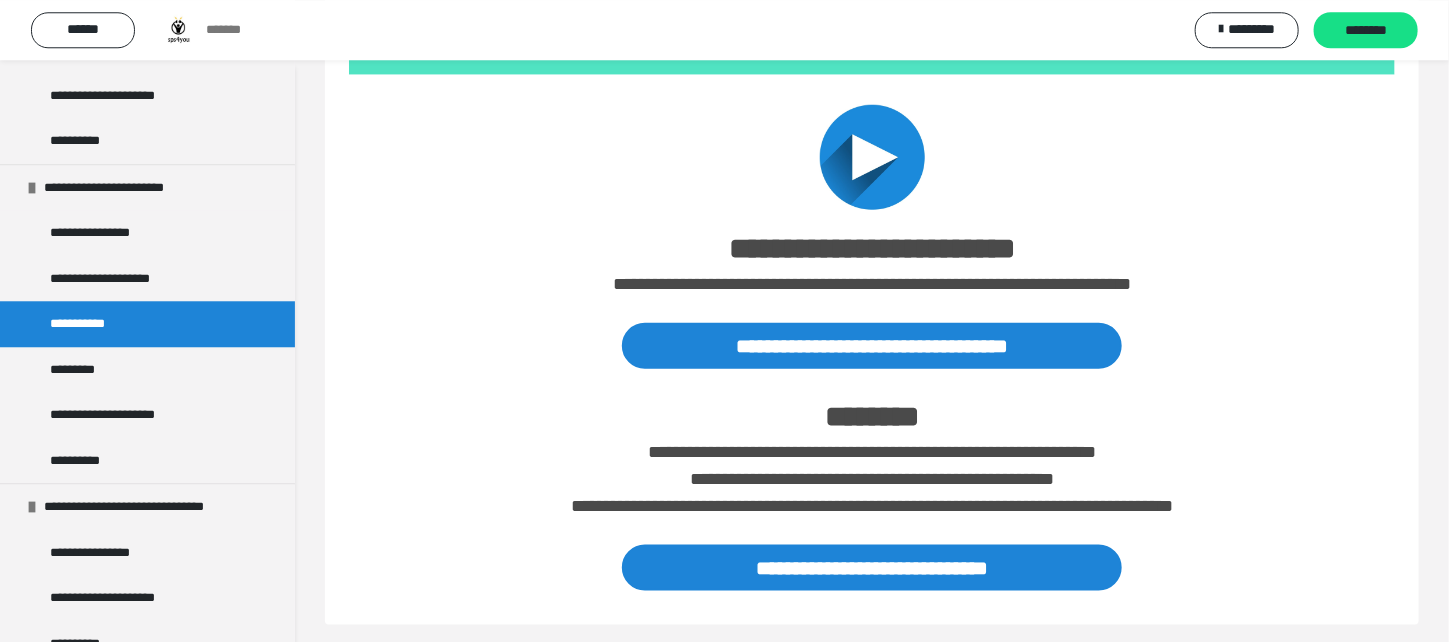 scroll, scrollTop: 750, scrollLeft: 0, axis: vertical 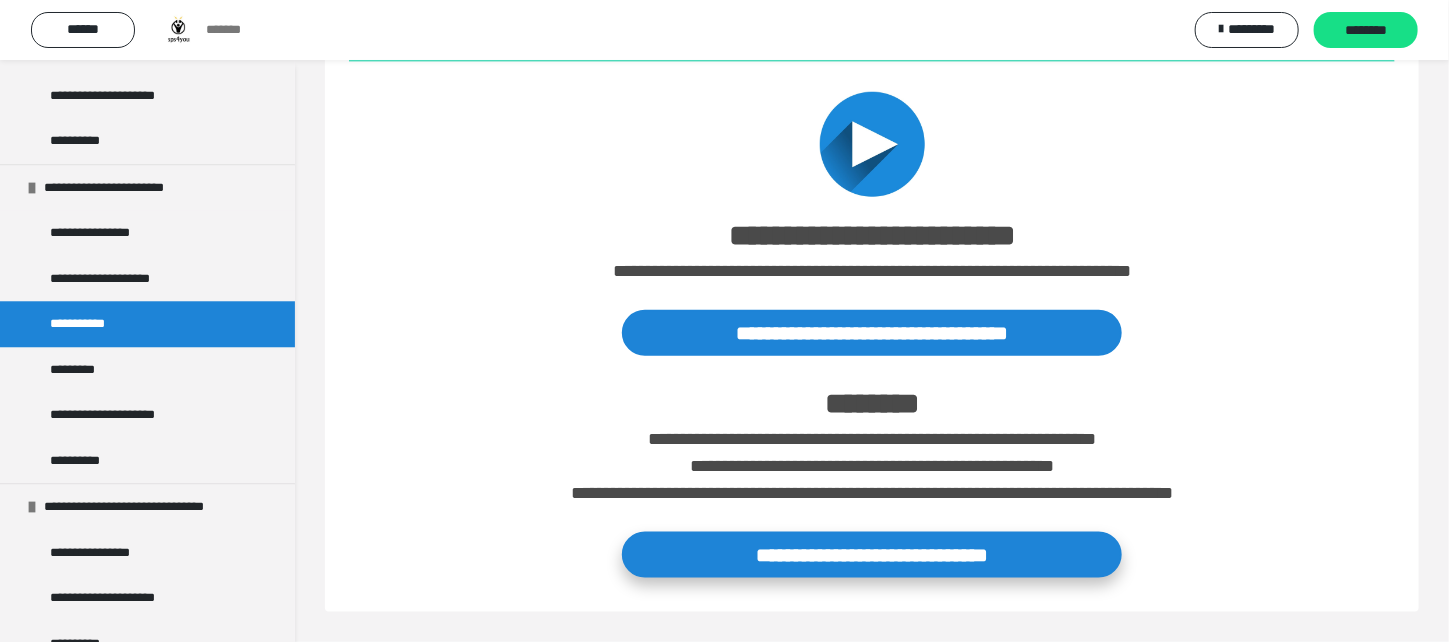 click on "**********" at bounding box center (872, 555) 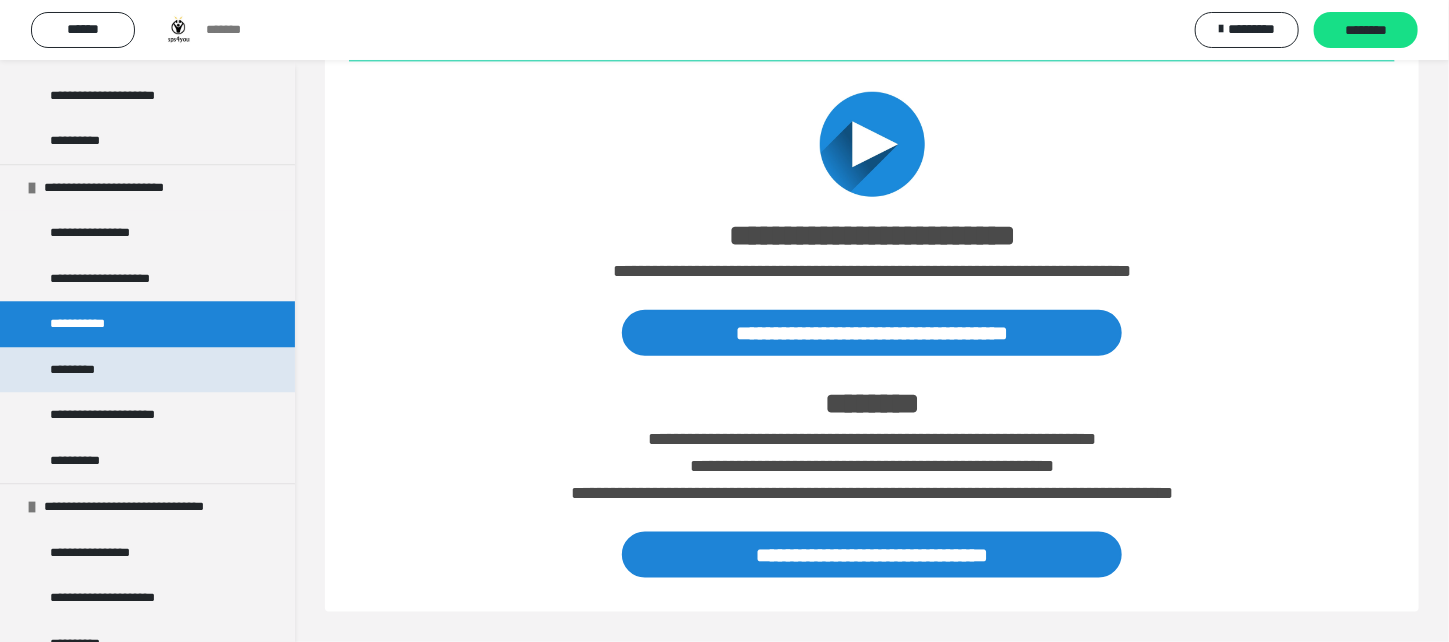 click on "*********" at bounding box center [78, 370] 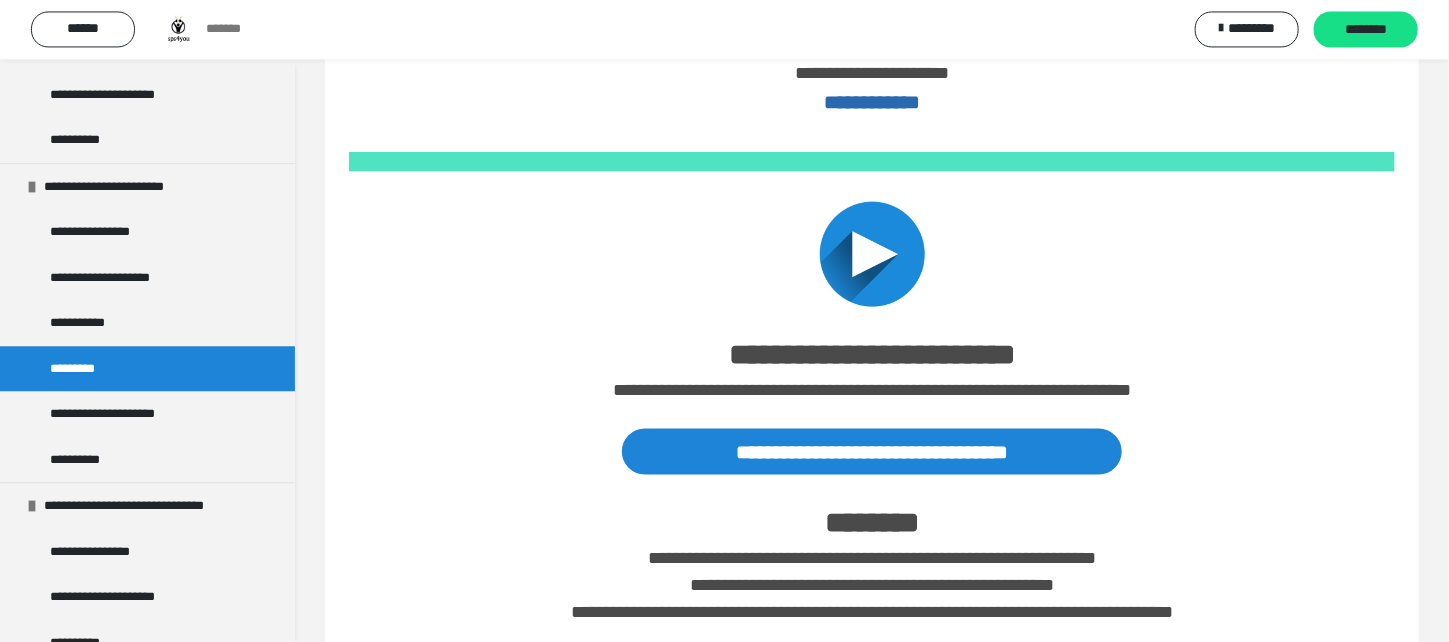 scroll, scrollTop: 1046, scrollLeft: 0, axis: vertical 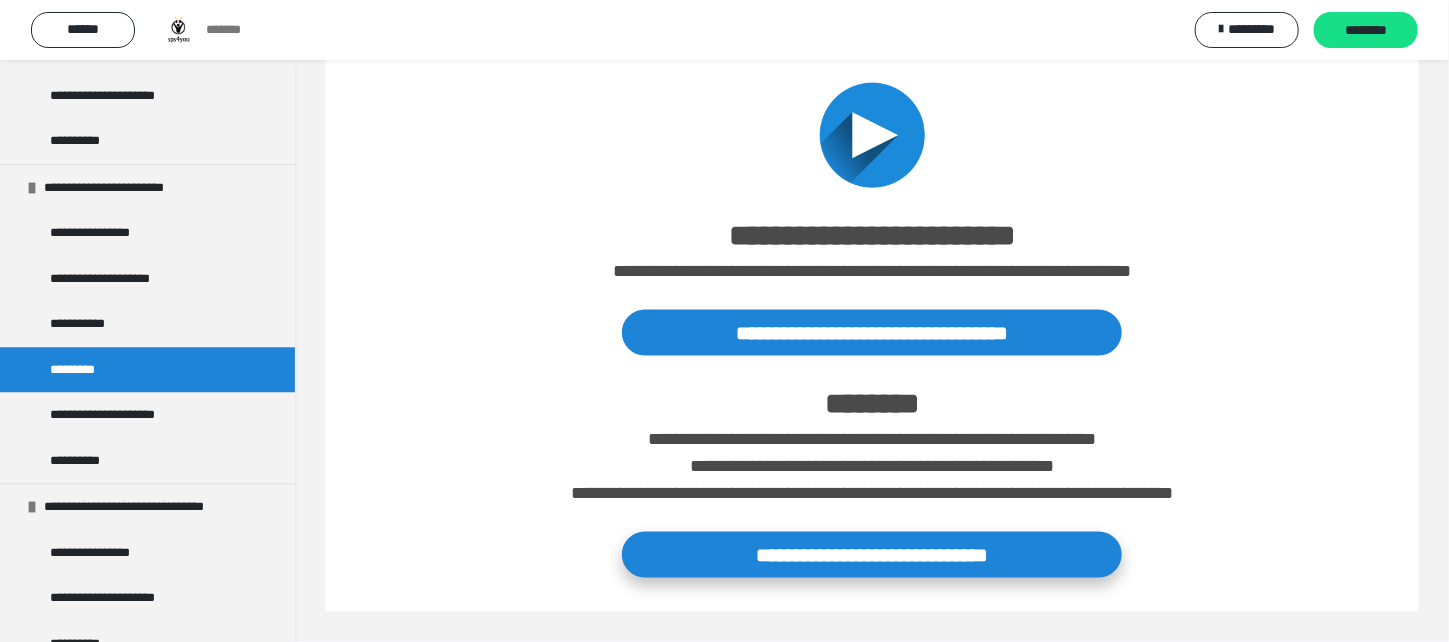 click on "**********" at bounding box center (872, 555) 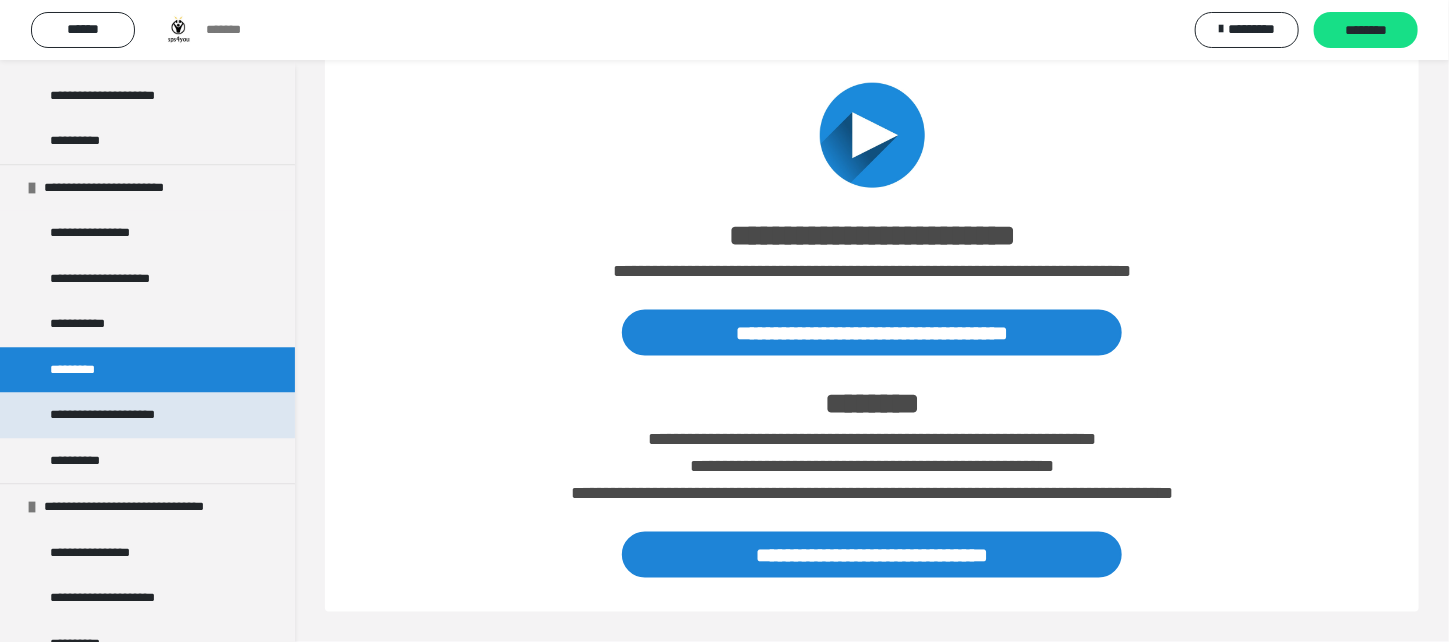 click on "**********" at bounding box center (128, 415) 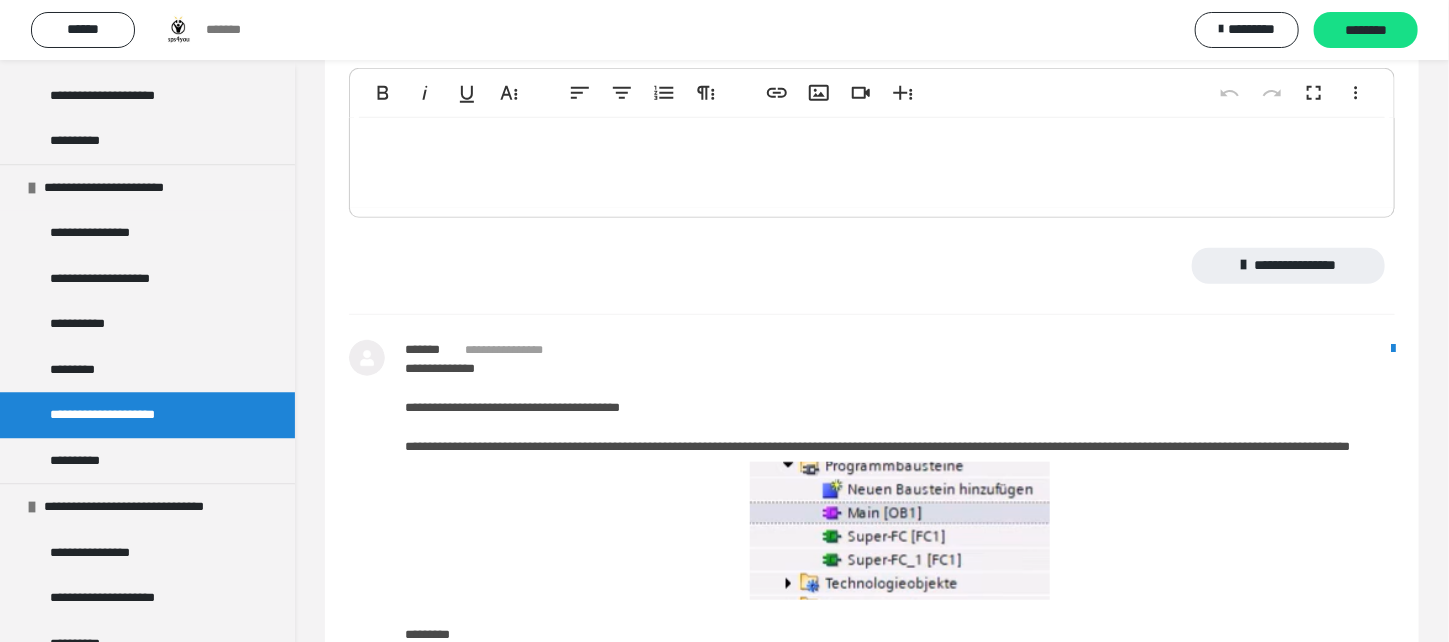 scroll, scrollTop: 0, scrollLeft: 0, axis: both 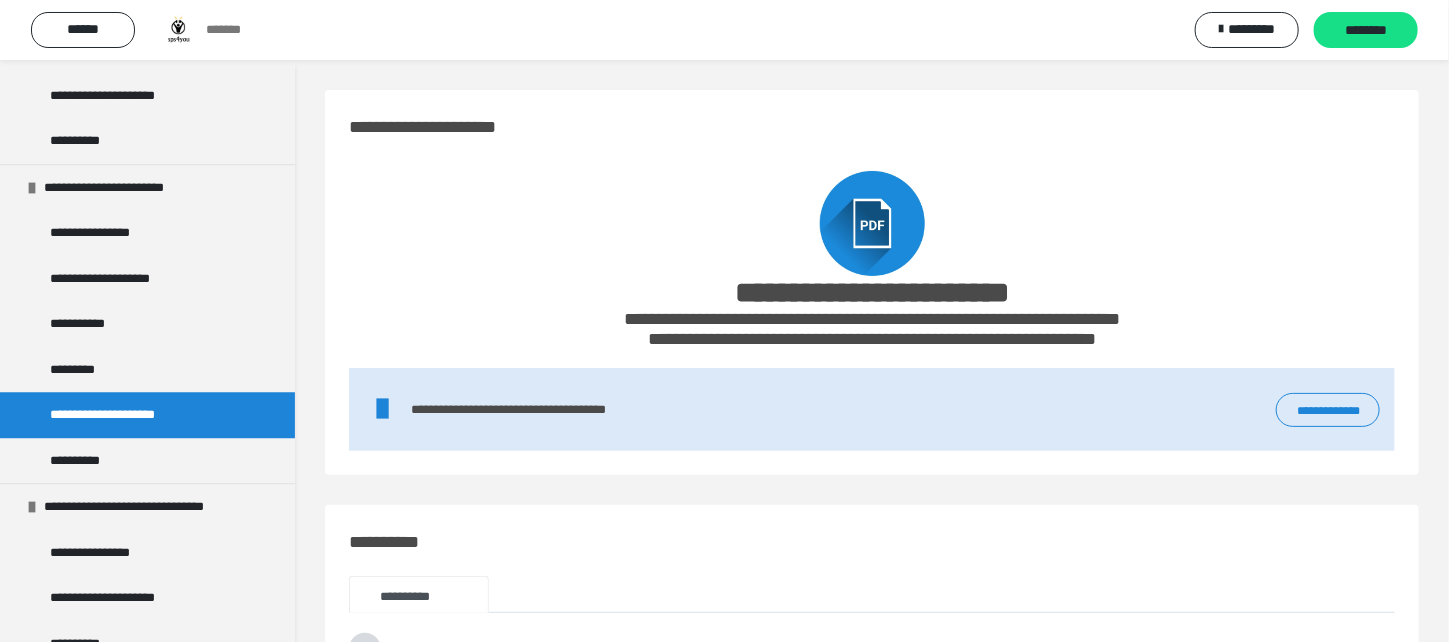 click on "**********" at bounding box center [1328, 410] 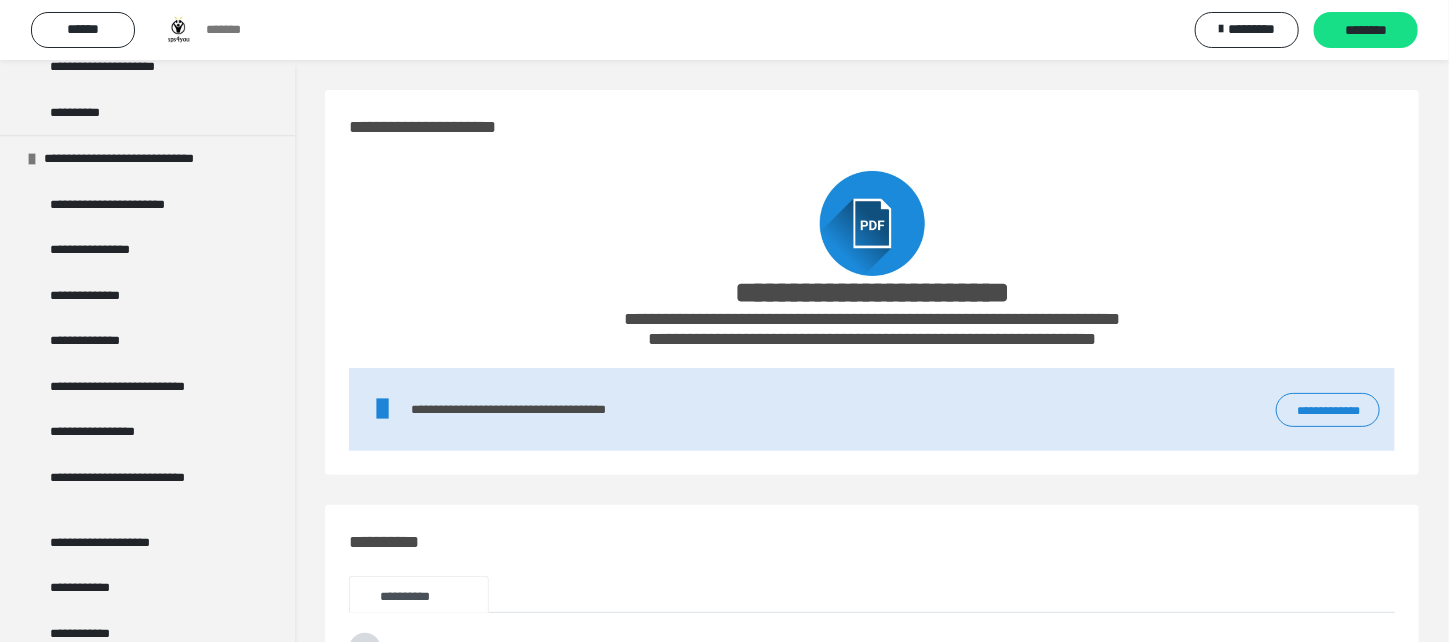 scroll, scrollTop: 2720, scrollLeft: 0, axis: vertical 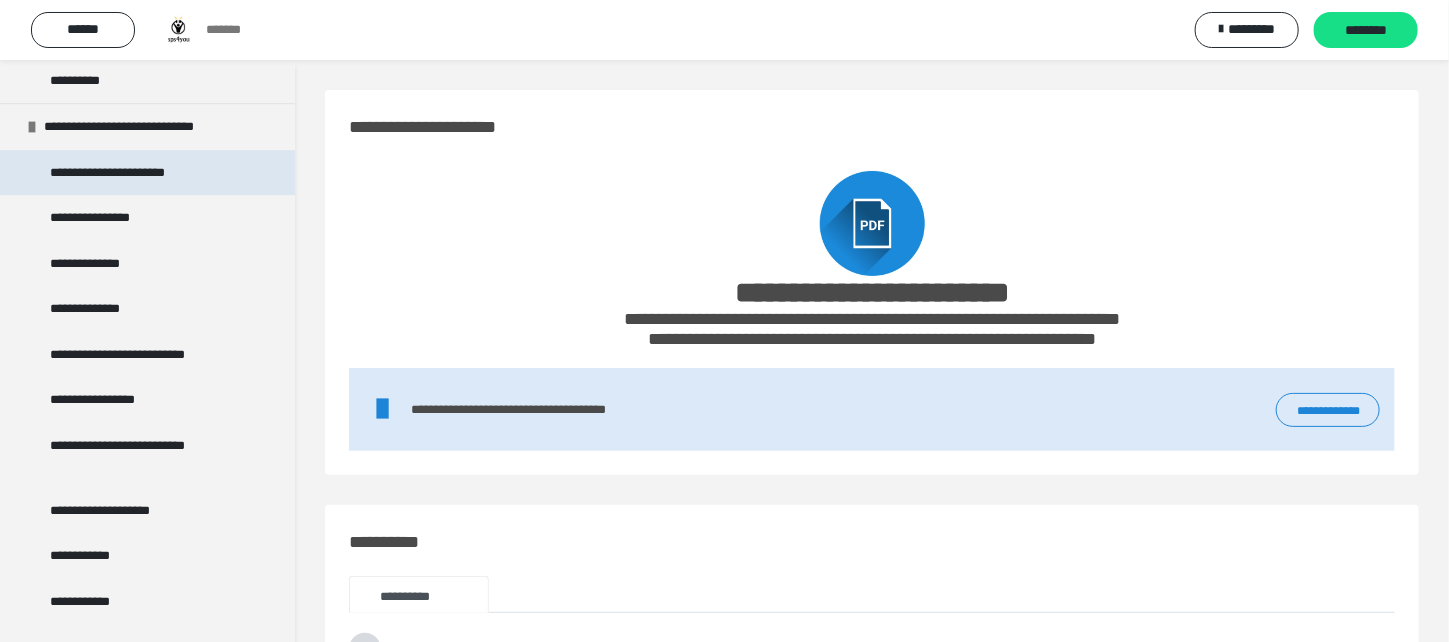 click on "**********" at bounding box center (124, 173) 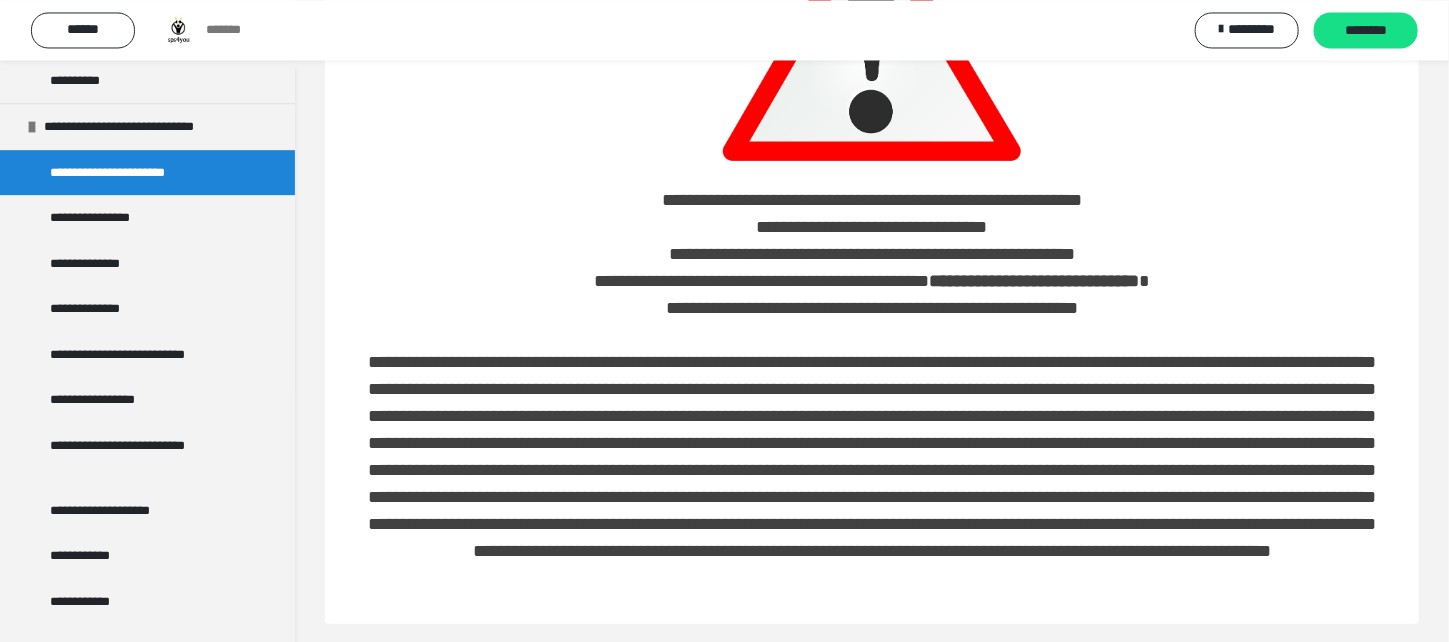 scroll, scrollTop: 397, scrollLeft: 0, axis: vertical 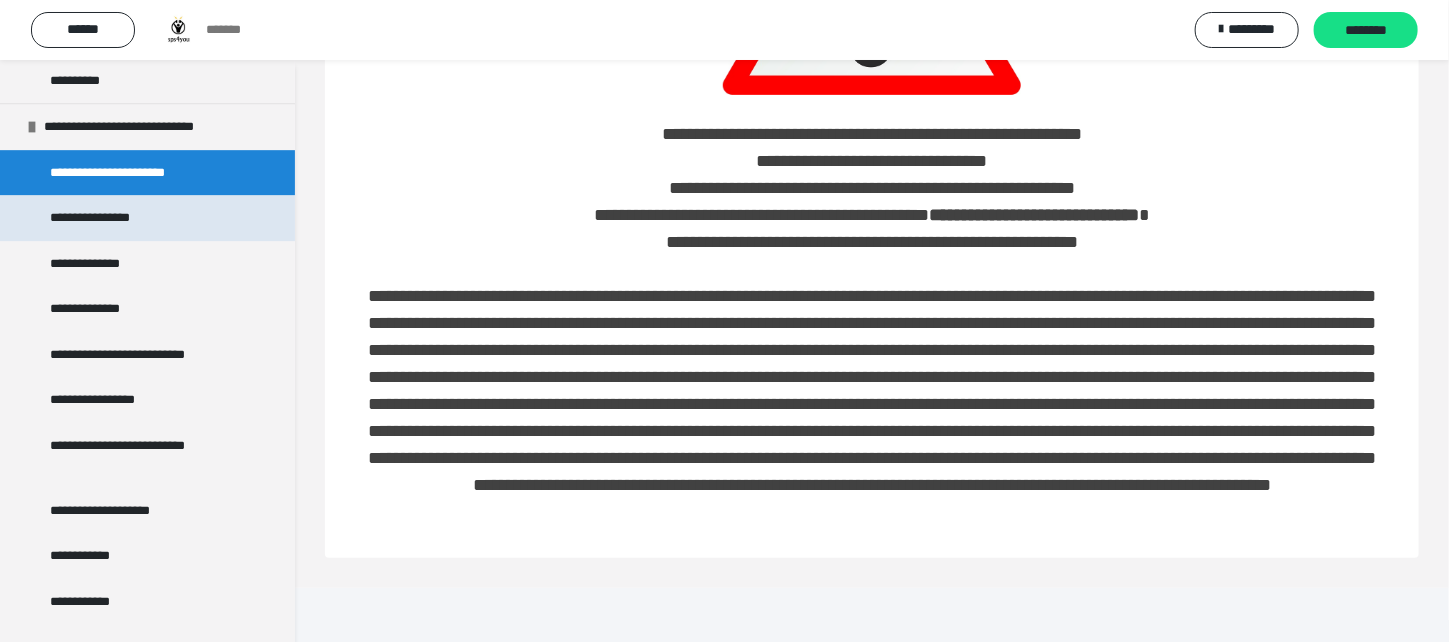 click on "**********" at bounding box center [102, 218] 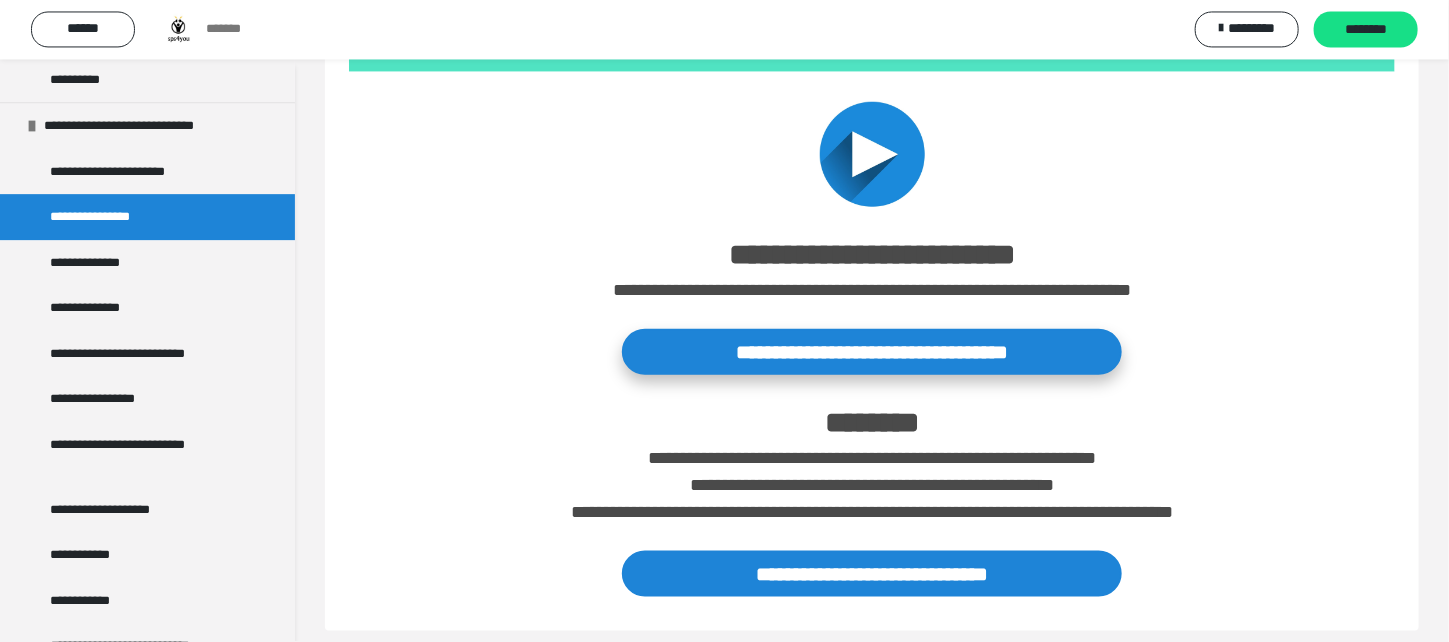 scroll, scrollTop: 759, scrollLeft: 0, axis: vertical 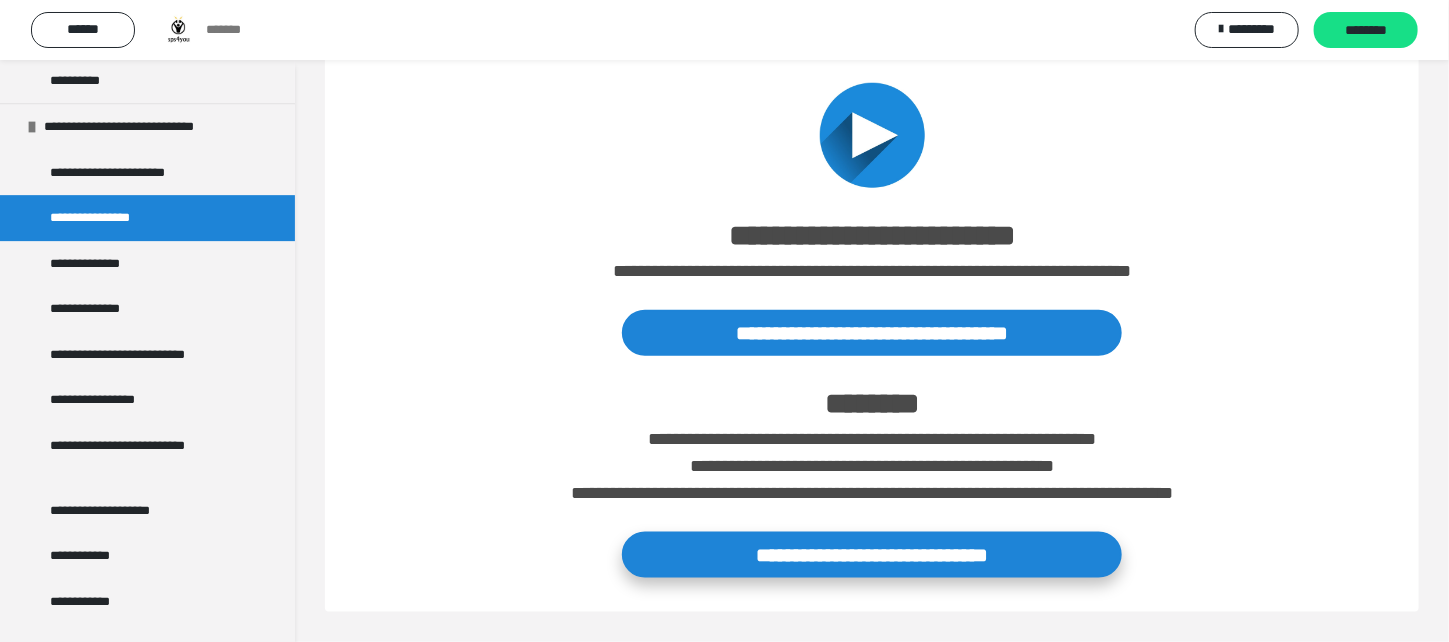 click on "**********" at bounding box center (872, 555) 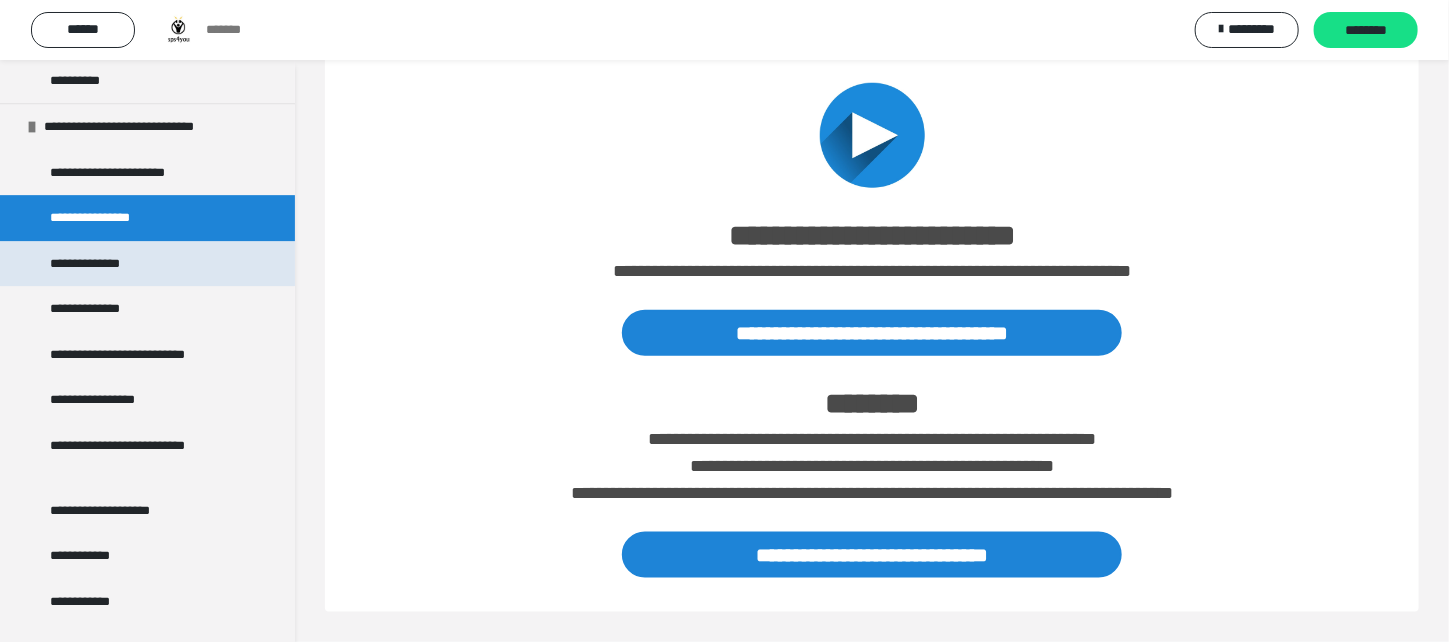 click on "**********" at bounding box center [93, 264] 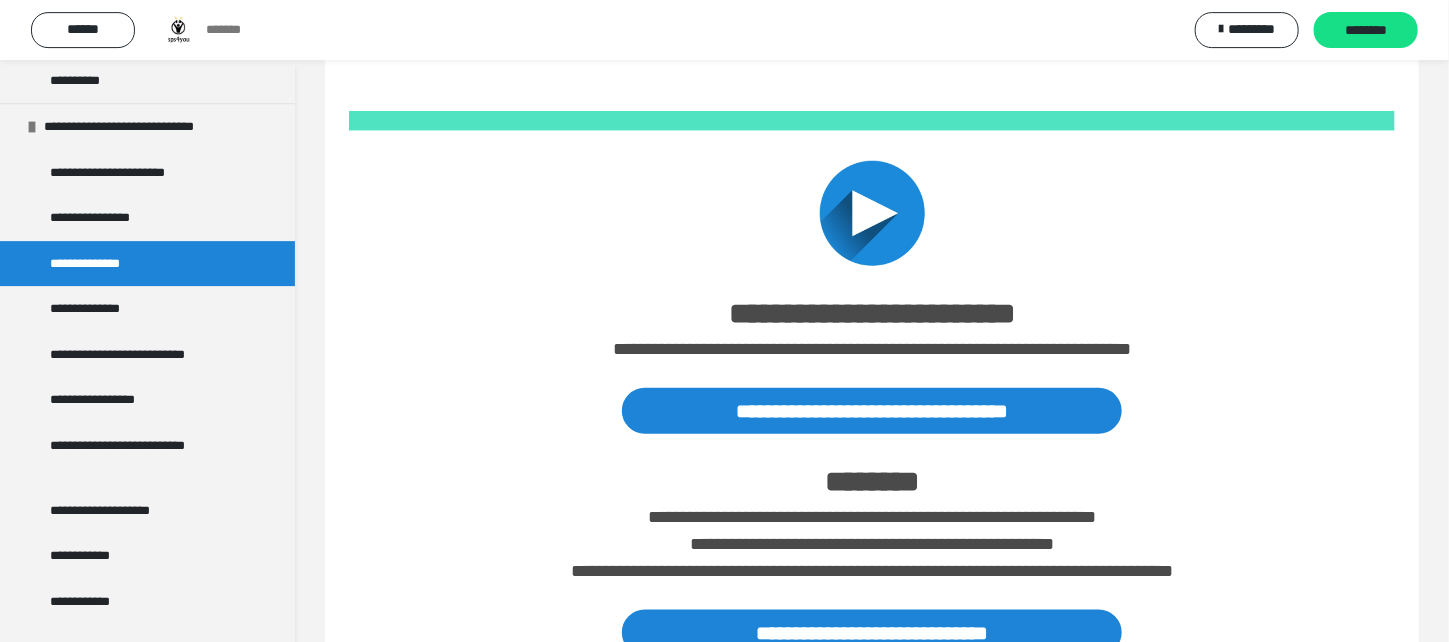 scroll, scrollTop: 759, scrollLeft: 0, axis: vertical 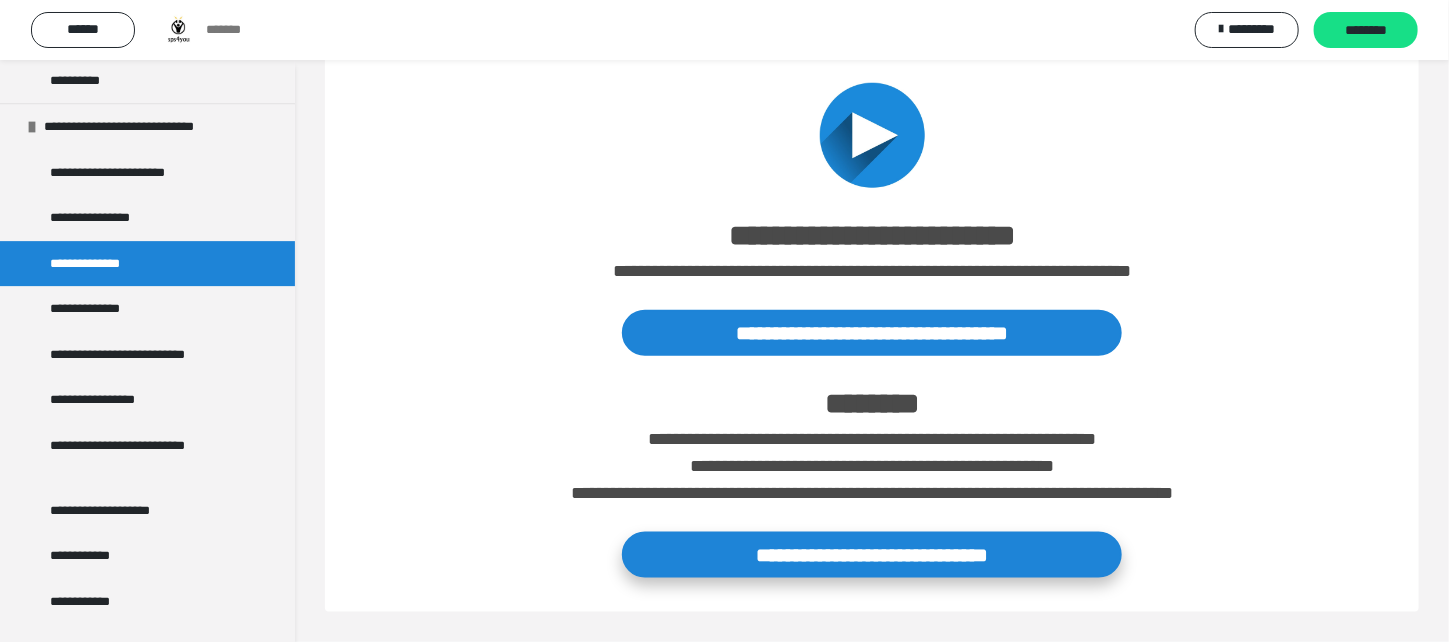 click on "**********" at bounding box center (872, 555) 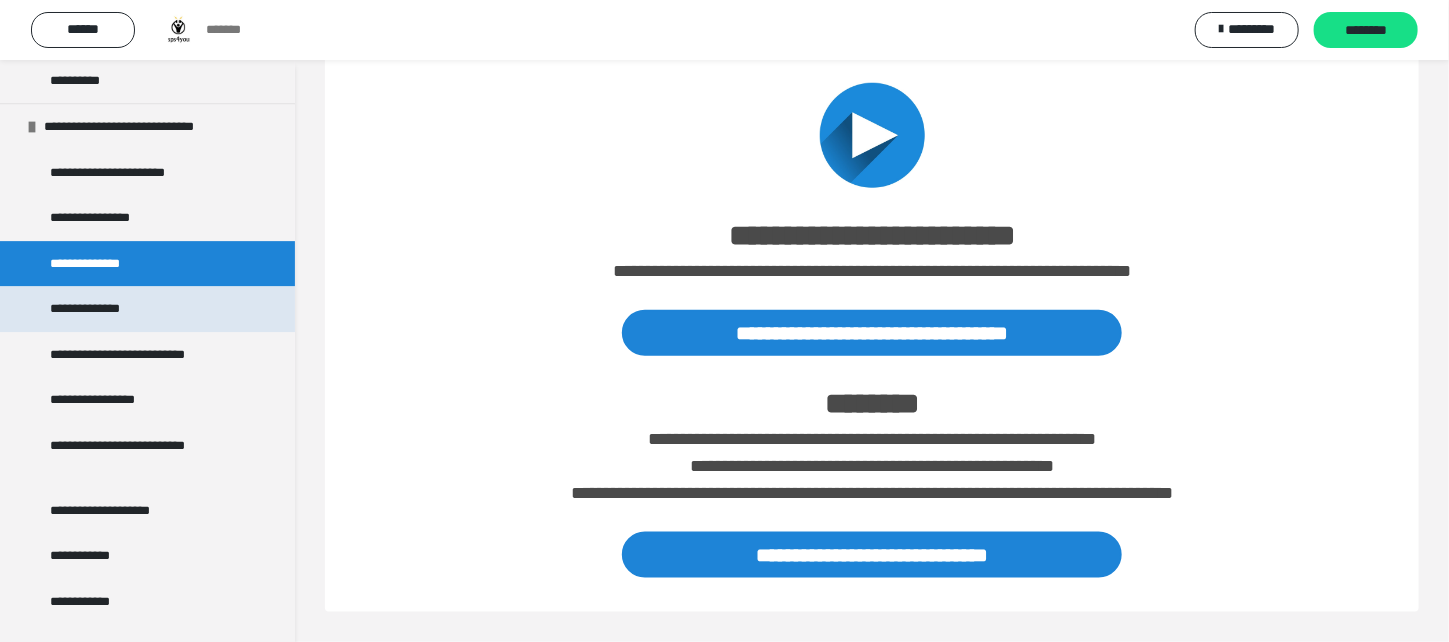 click on "**********" at bounding box center [96, 309] 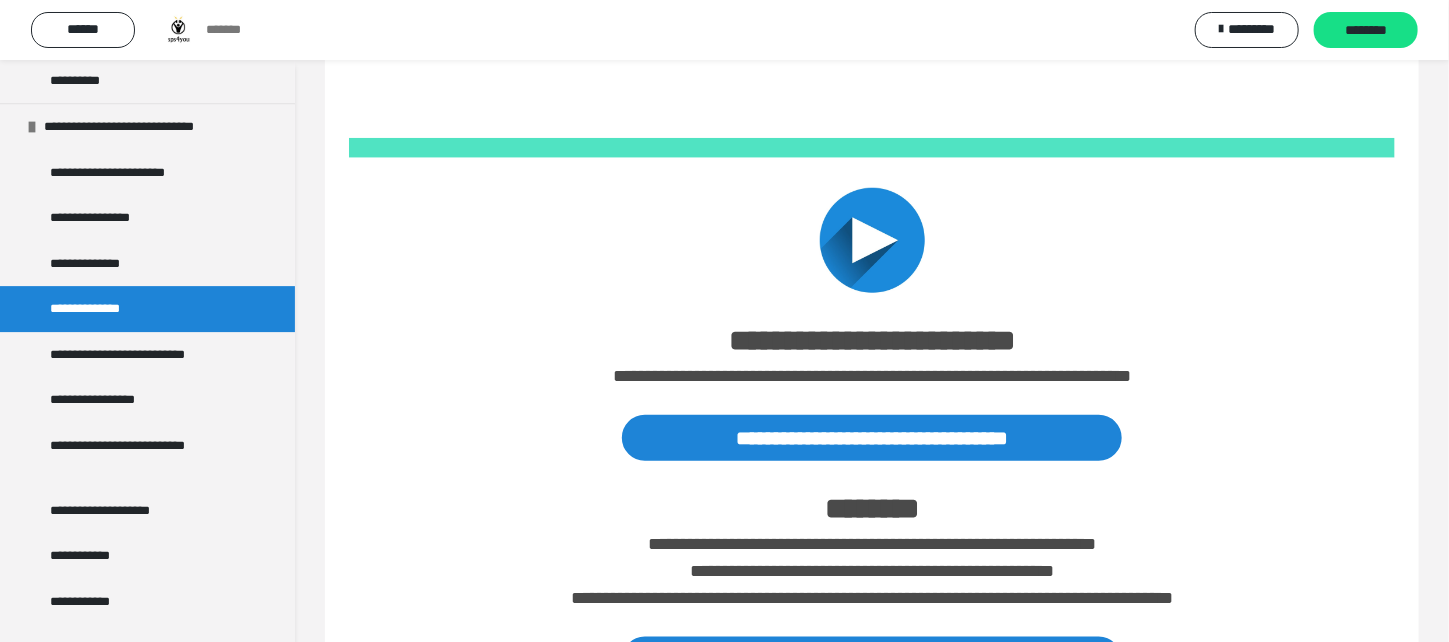scroll, scrollTop: 759, scrollLeft: 0, axis: vertical 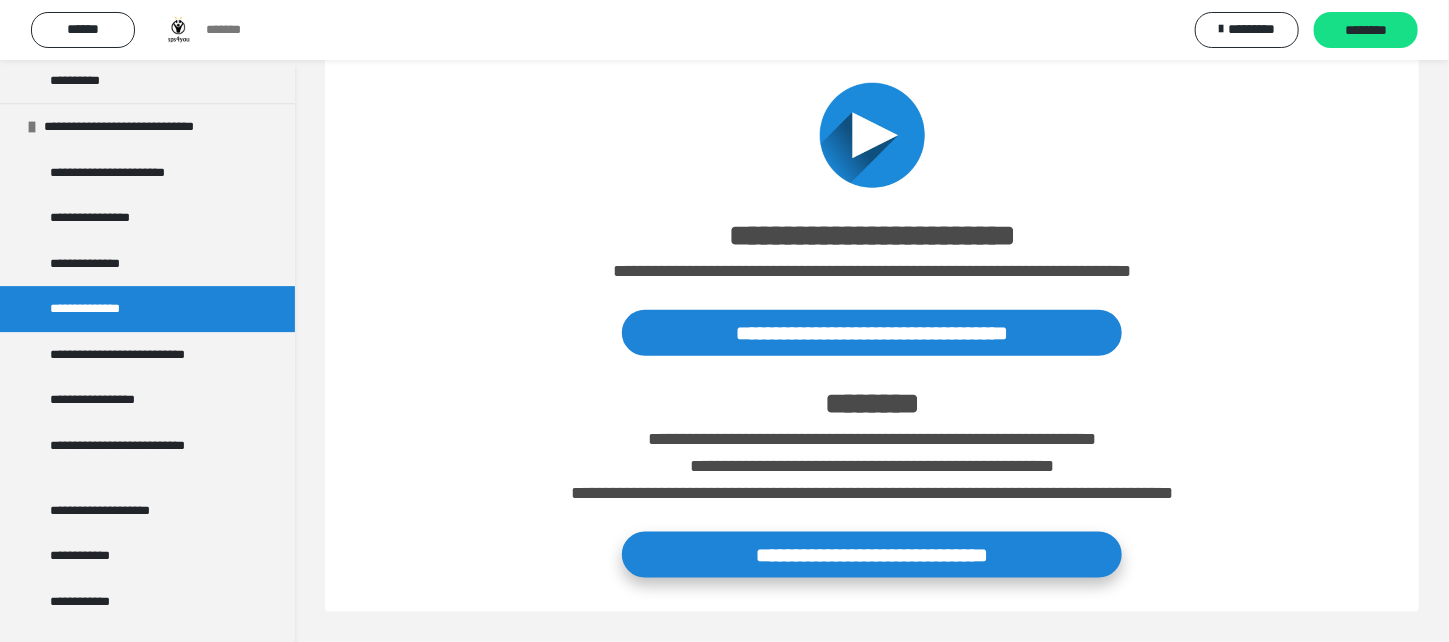 click on "**********" at bounding box center (872, 555) 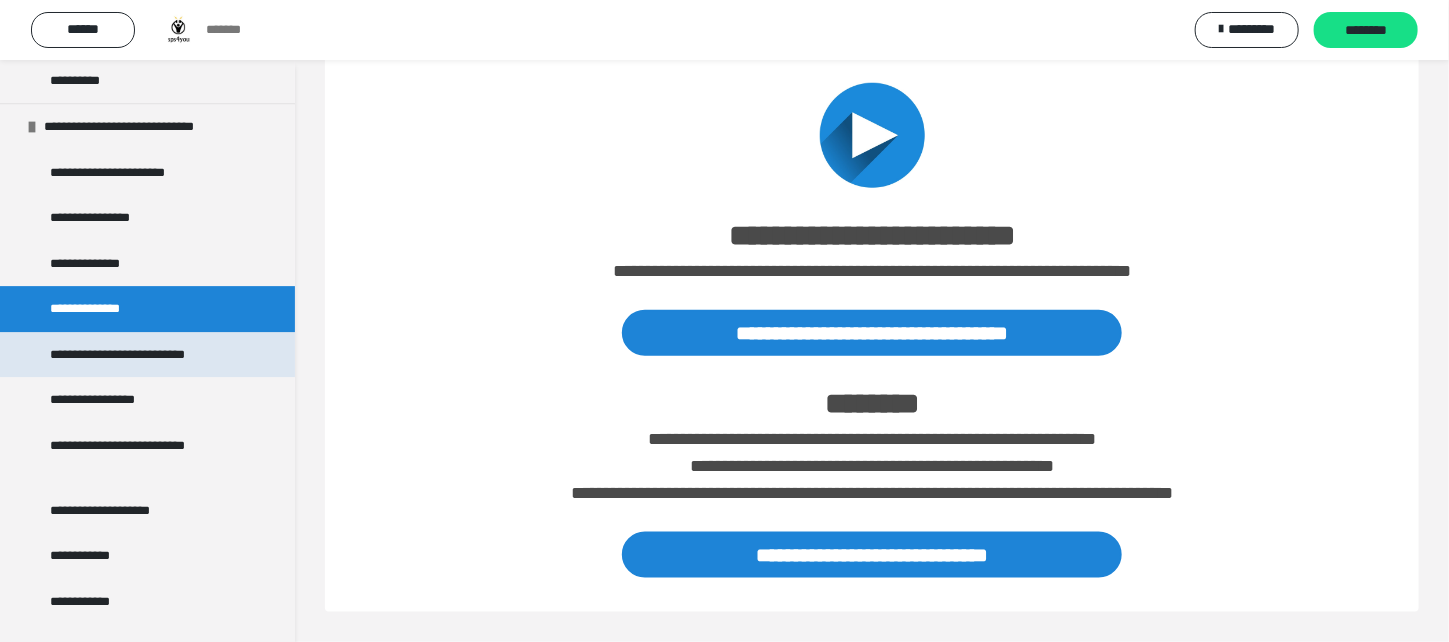 click on "**********" at bounding box center (135, 355) 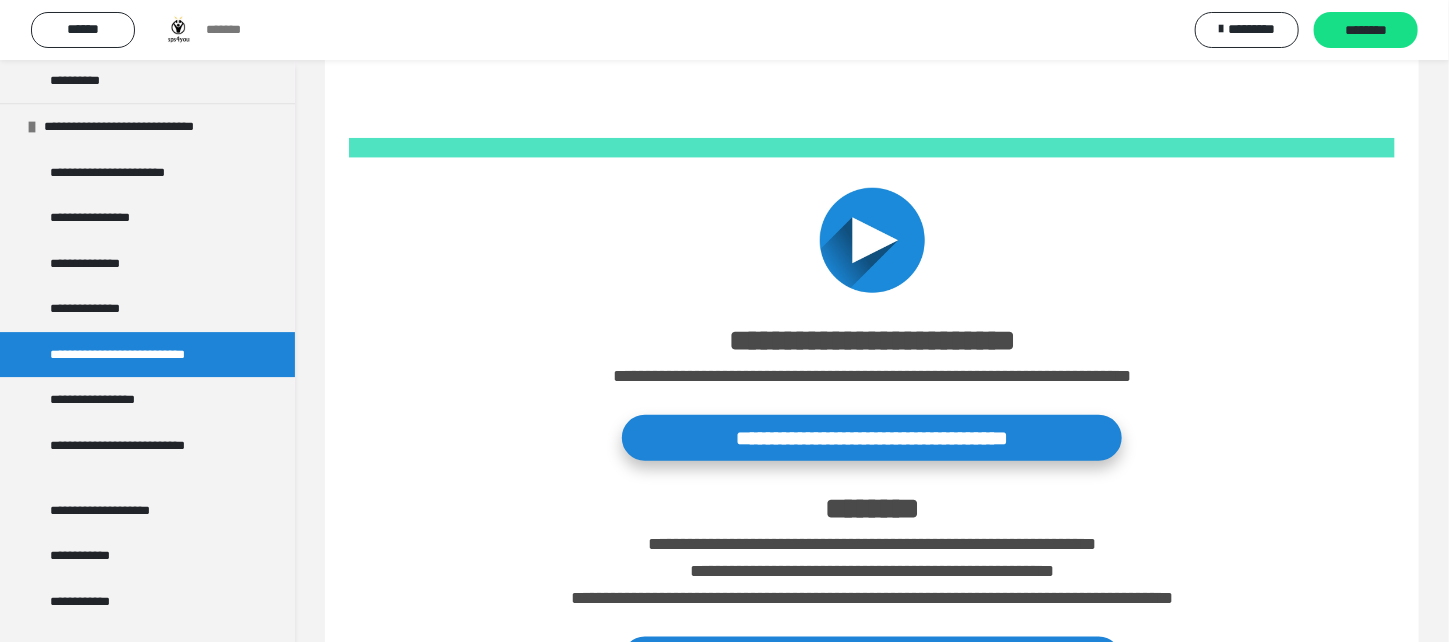 scroll, scrollTop: 759, scrollLeft: 0, axis: vertical 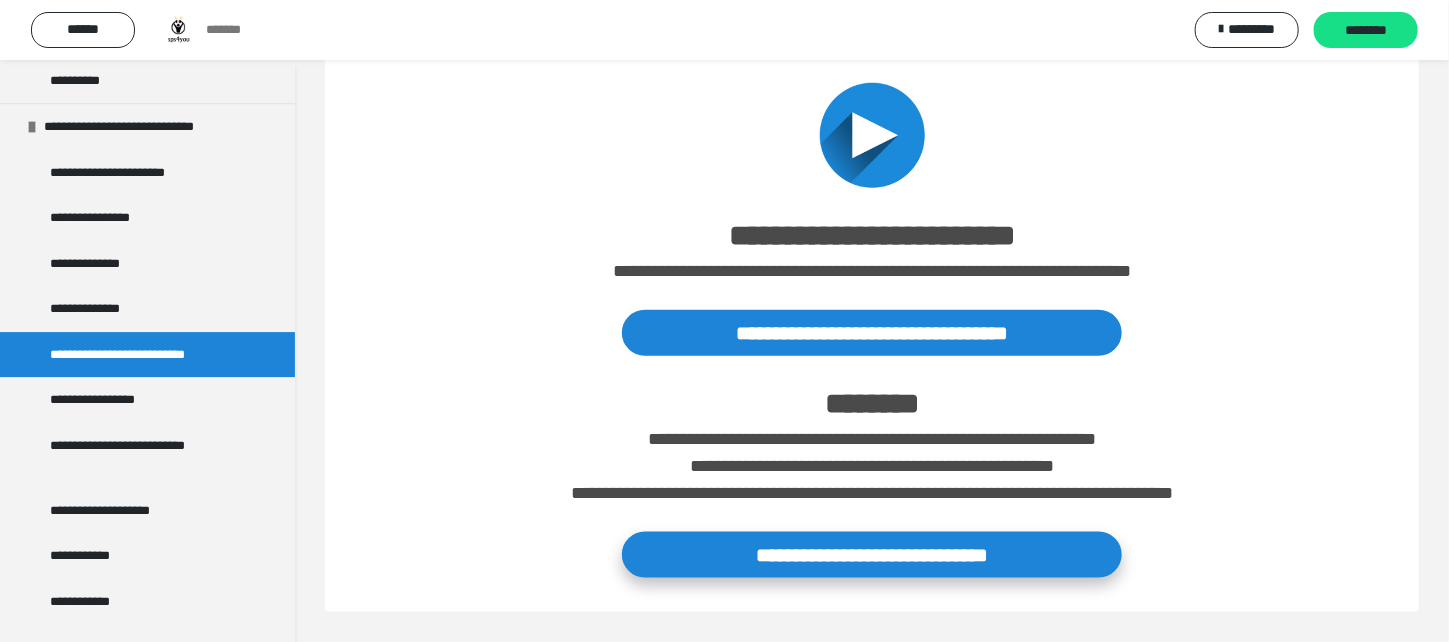 click on "**********" at bounding box center (872, 555) 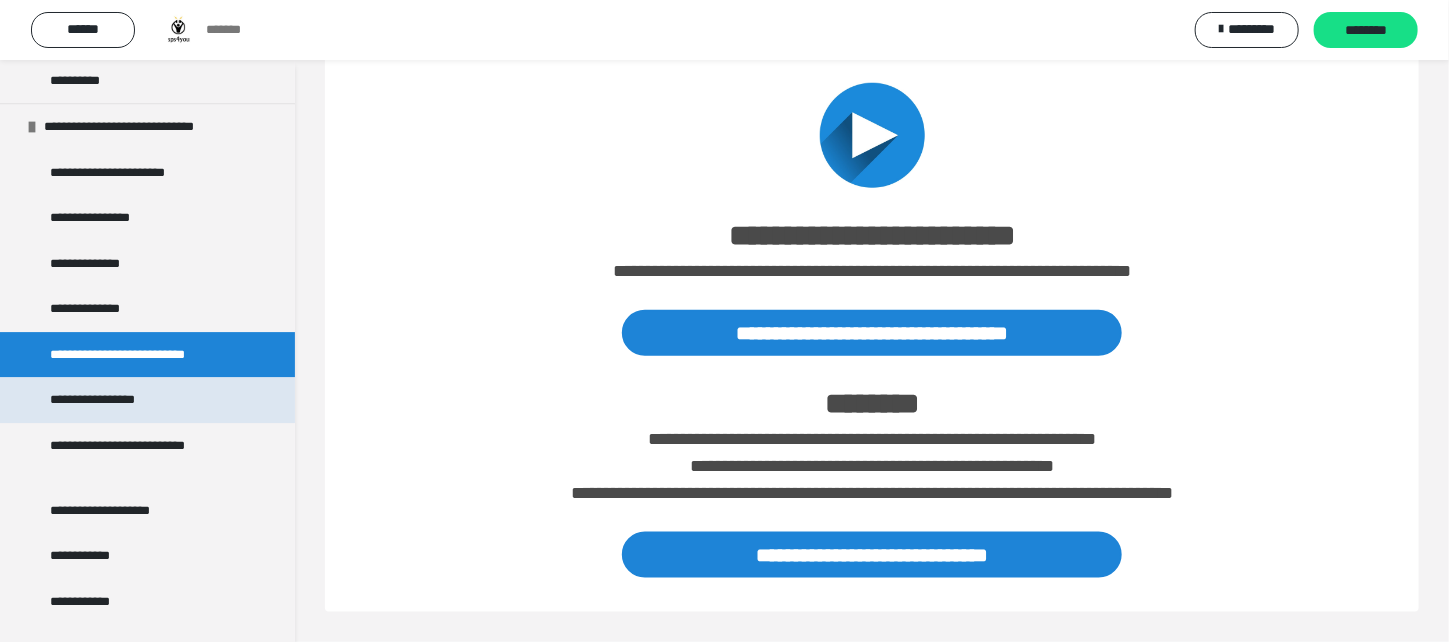 click on "**********" at bounding box center [106, 400] 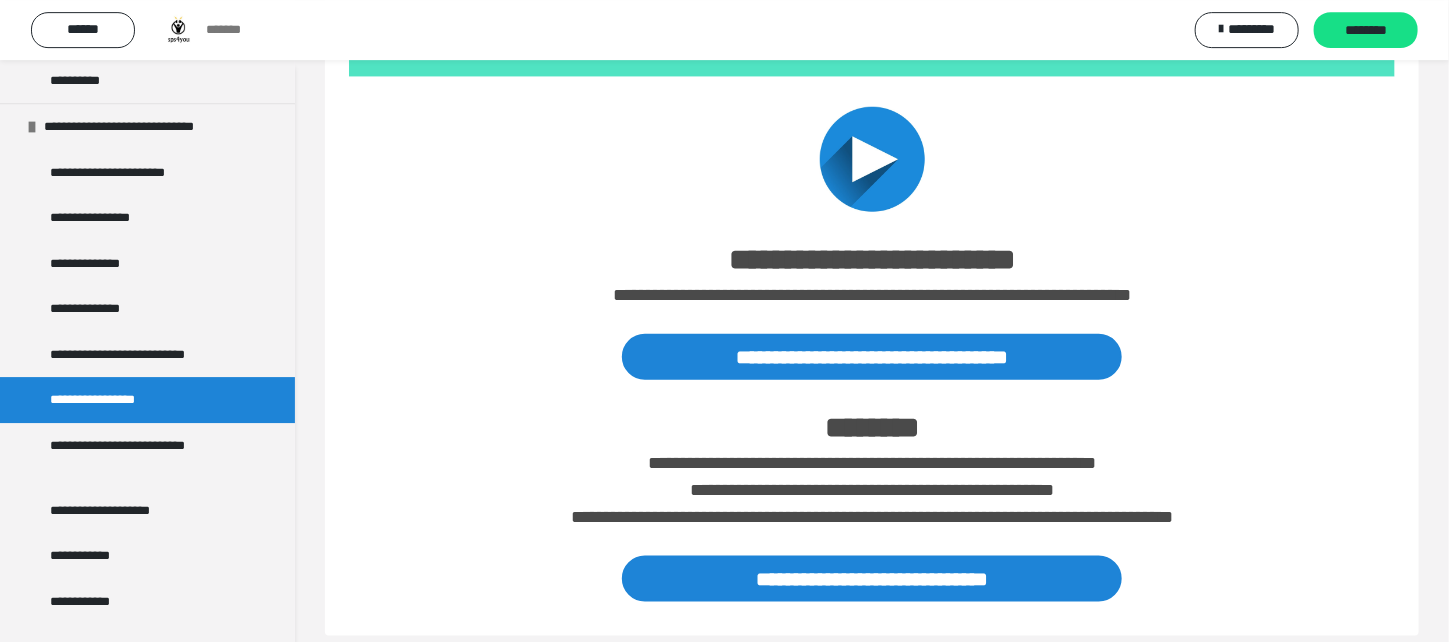 scroll, scrollTop: 759, scrollLeft: 0, axis: vertical 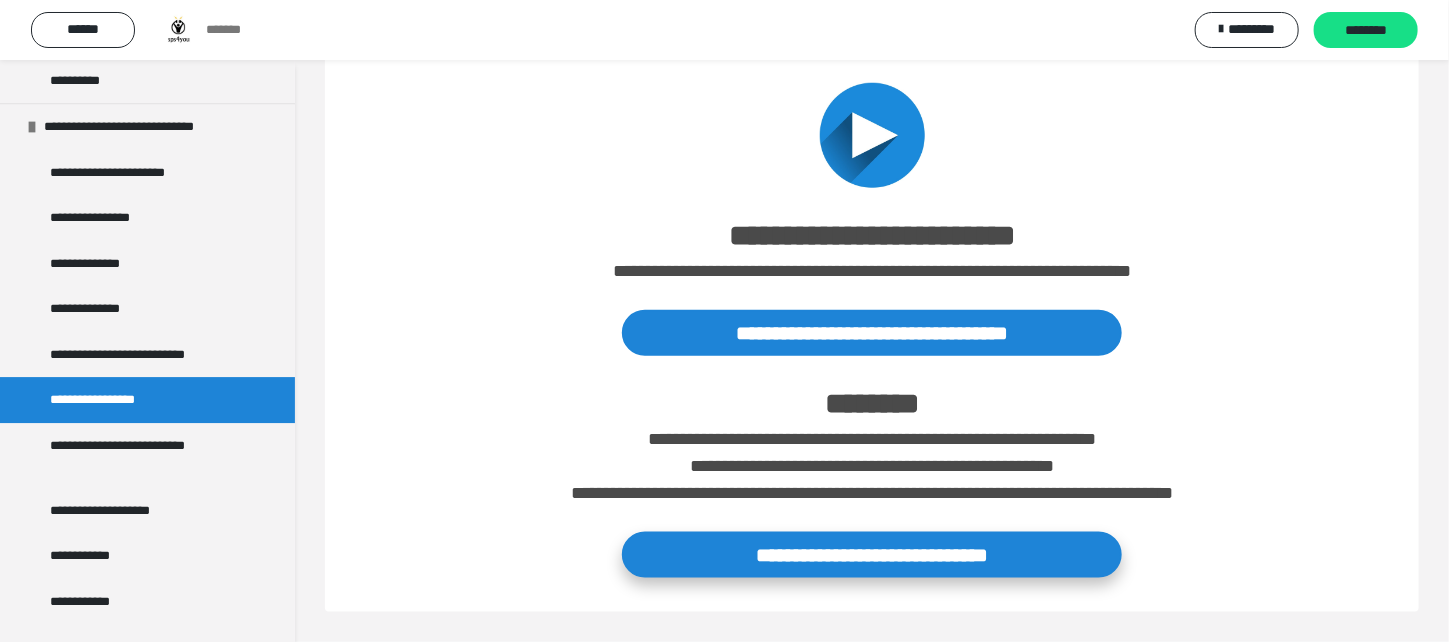 click on "**********" at bounding box center [872, 555] 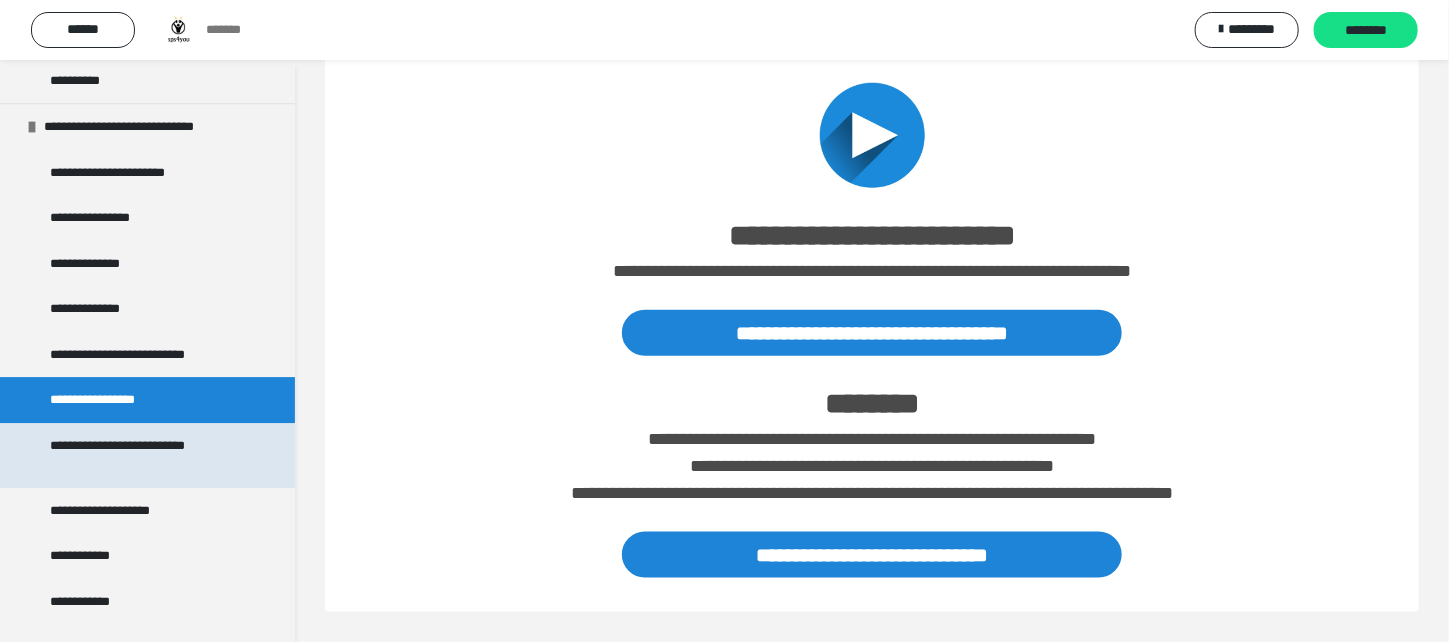 click on "**********" at bounding box center [140, 455] 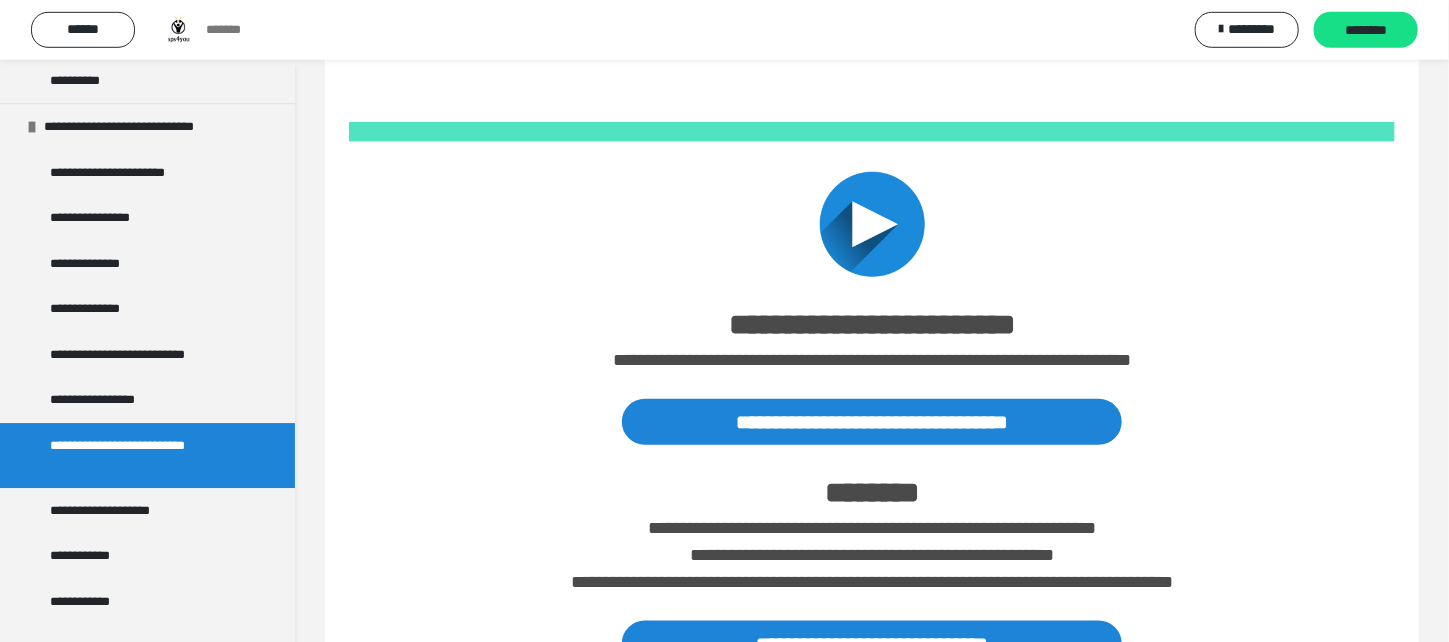 scroll, scrollTop: 759, scrollLeft: 0, axis: vertical 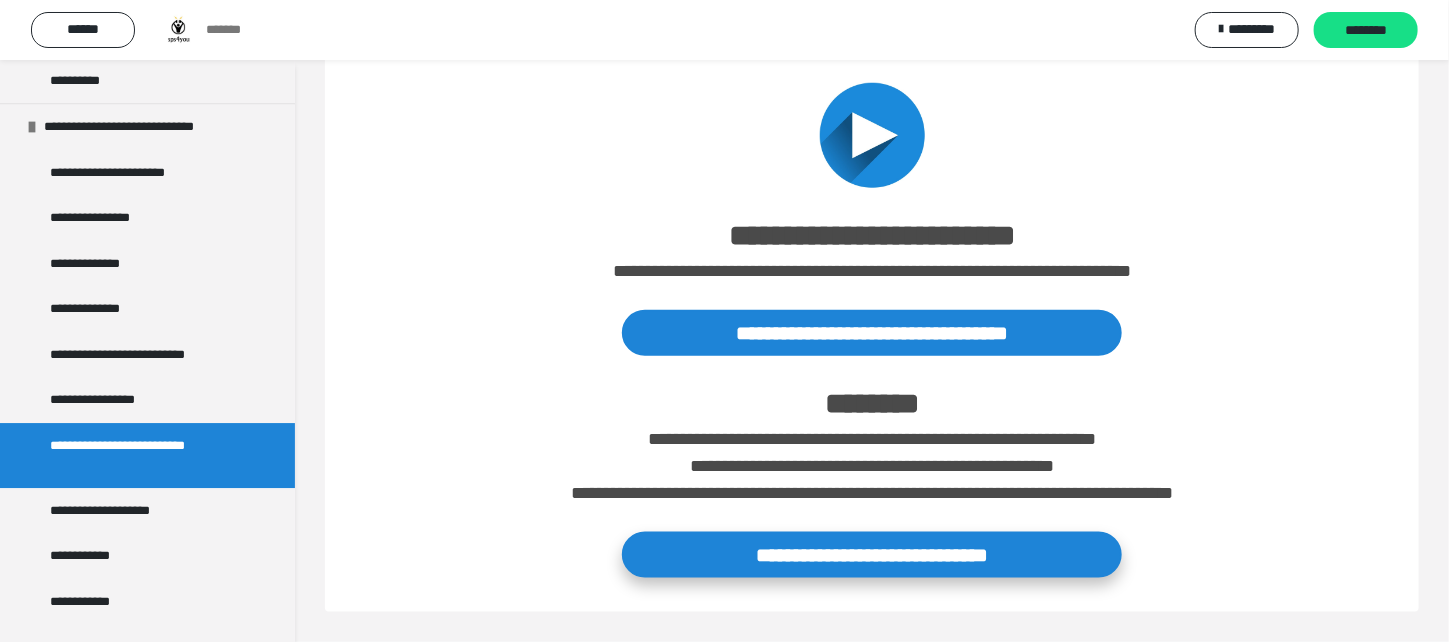 click on "**********" at bounding box center [872, 555] 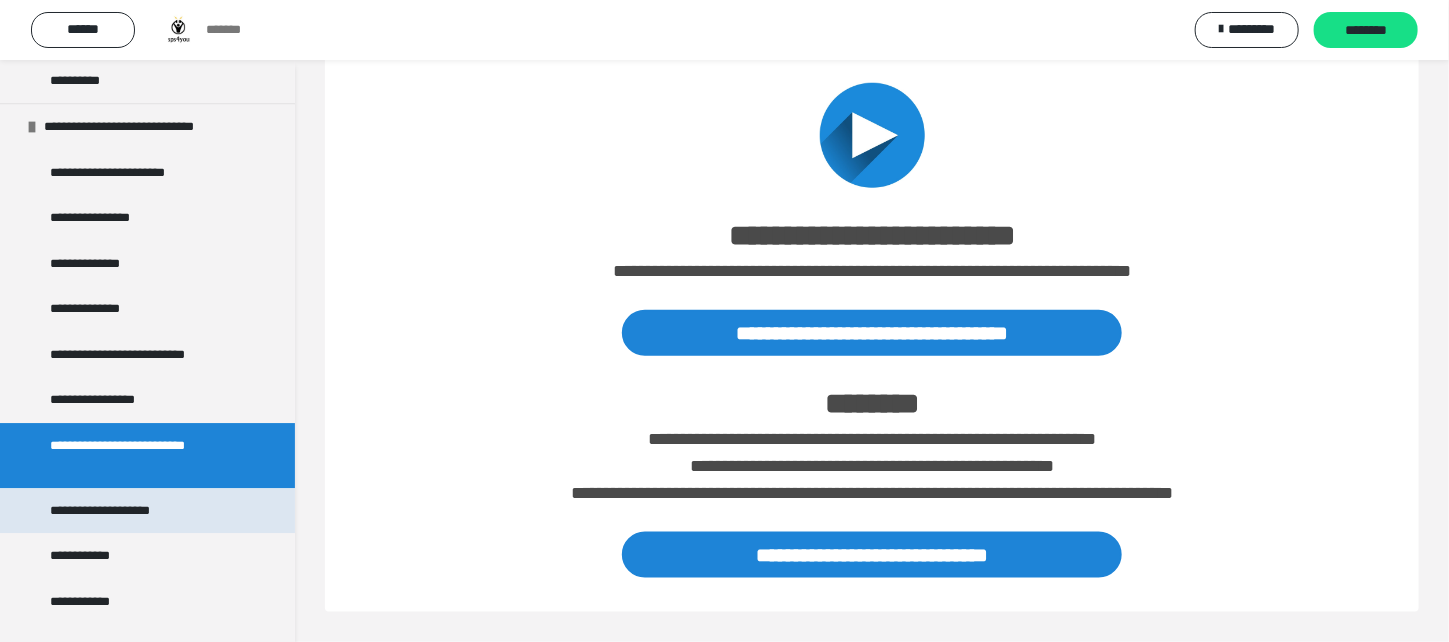click on "**********" at bounding box center (121, 511) 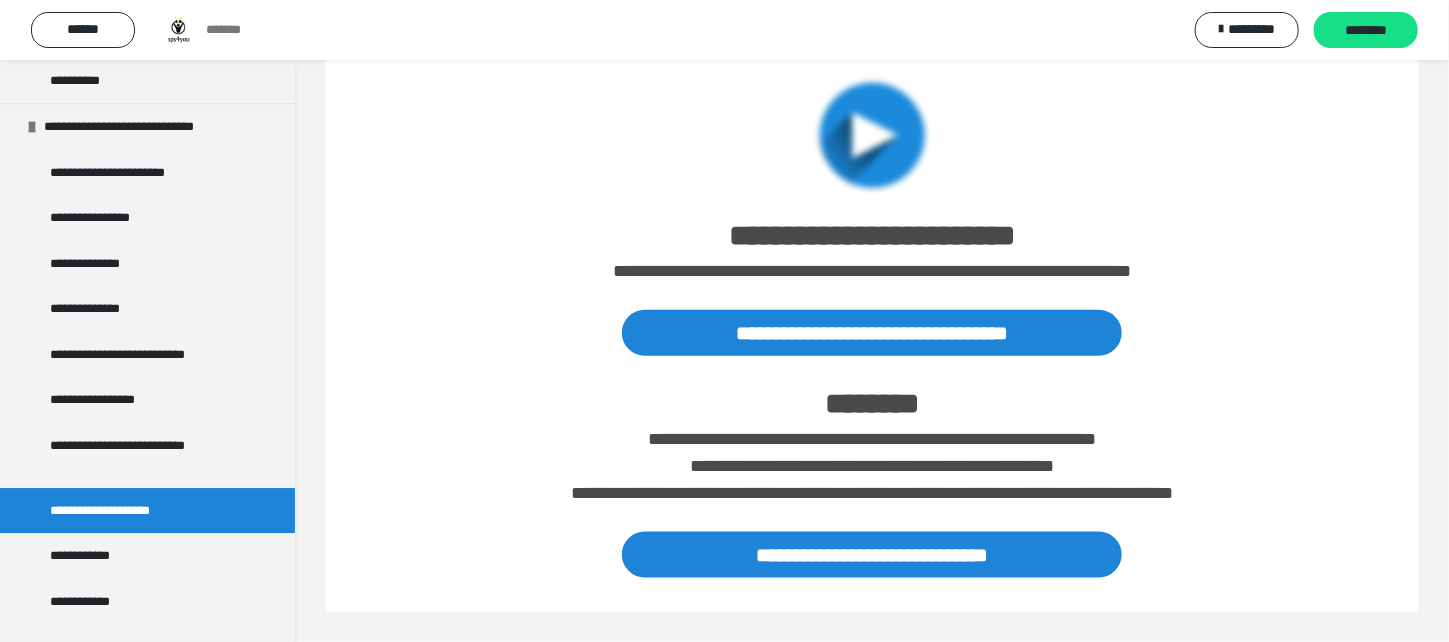 scroll, scrollTop: 654, scrollLeft: 0, axis: vertical 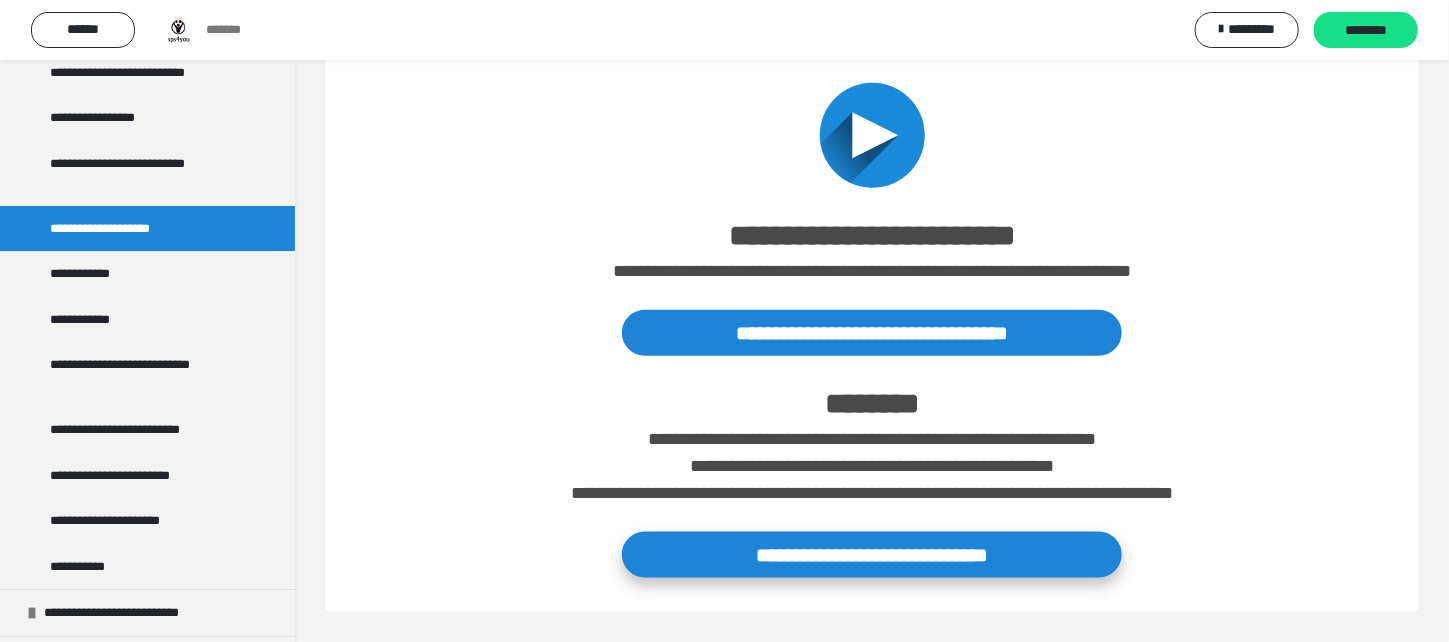 click on "**********" at bounding box center [872, 555] 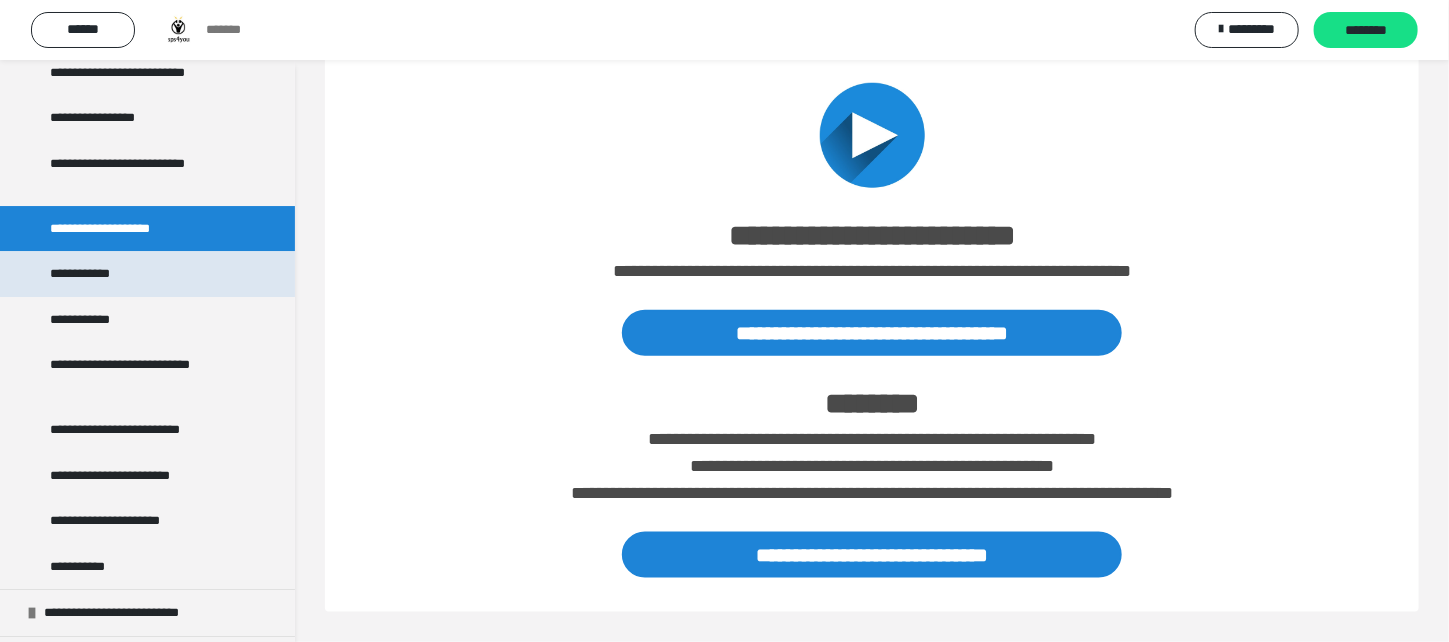 click on "**********" at bounding box center [86, 274] 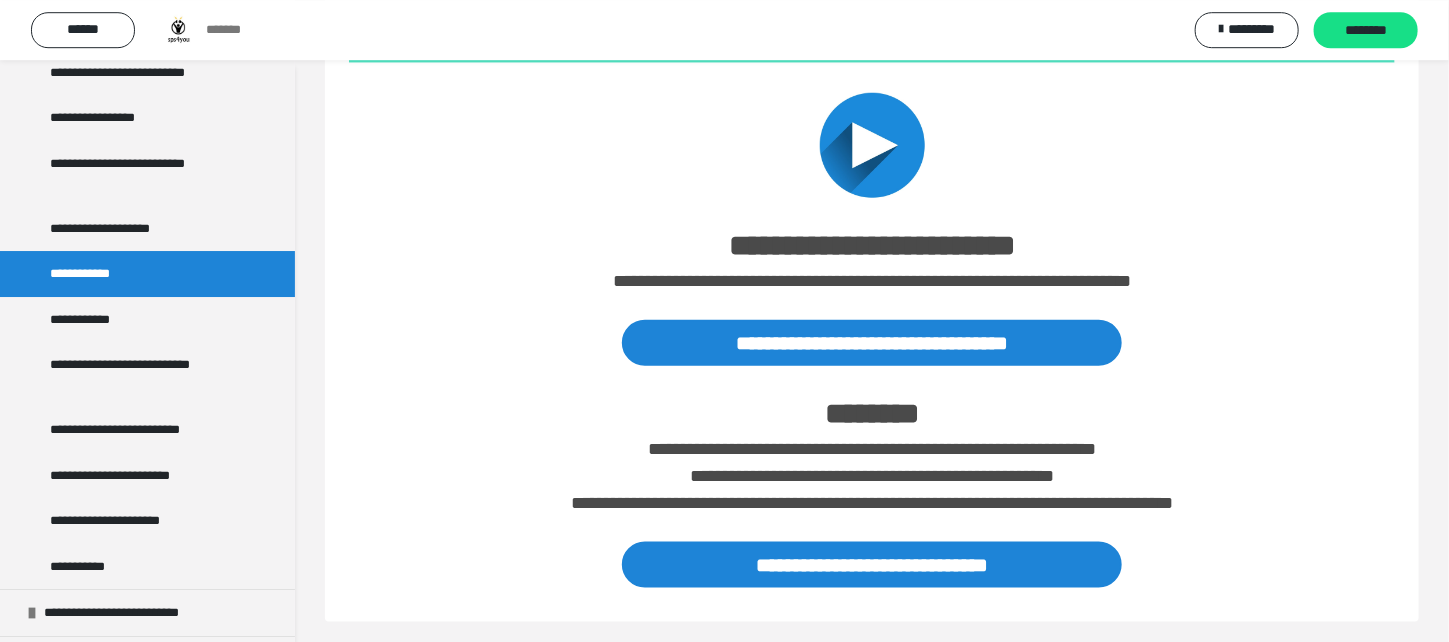 scroll, scrollTop: 759, scrollLeft: 0, axis: vertical 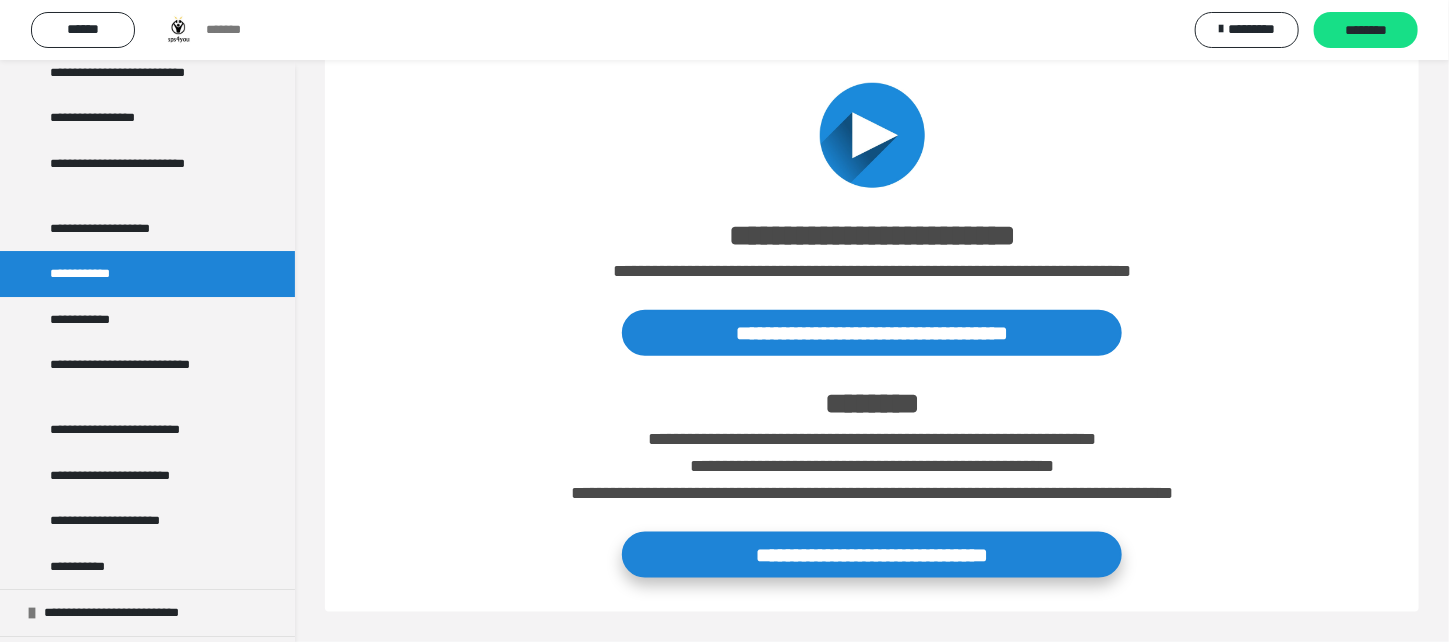 click on "**********" at bounding box center [872, 555] 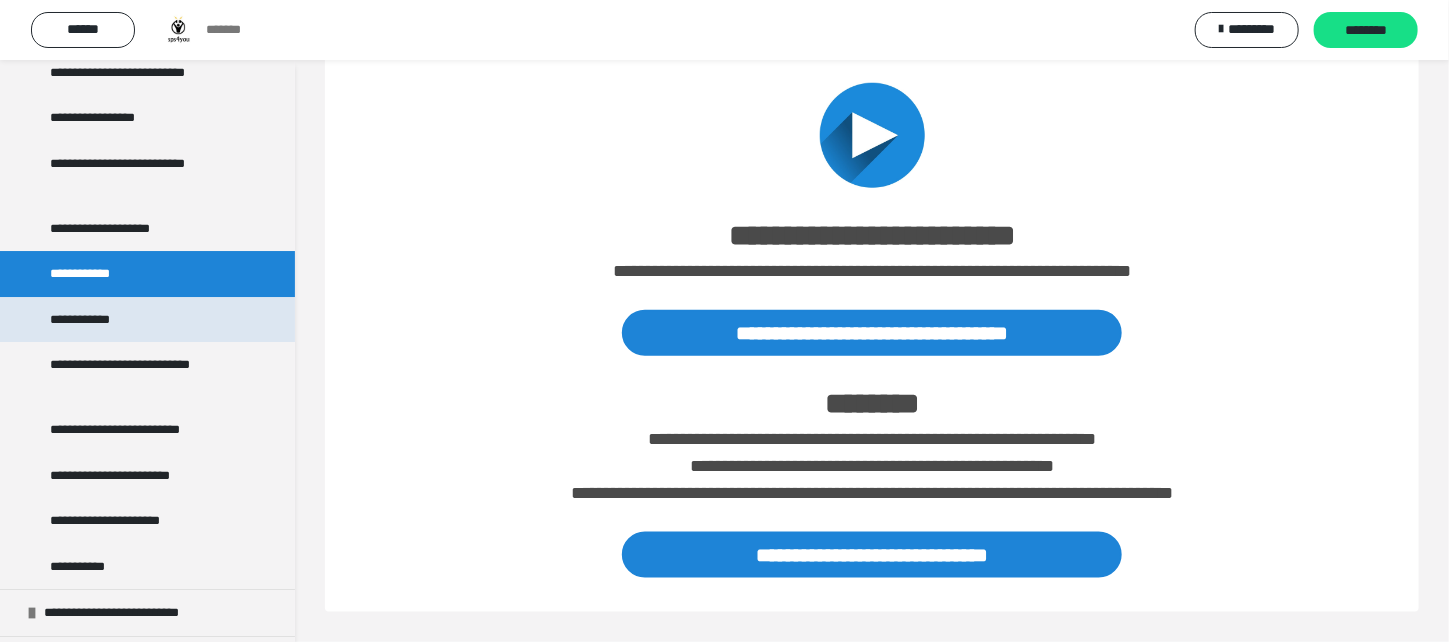 click on "**********" at bounding box center (92, 320) 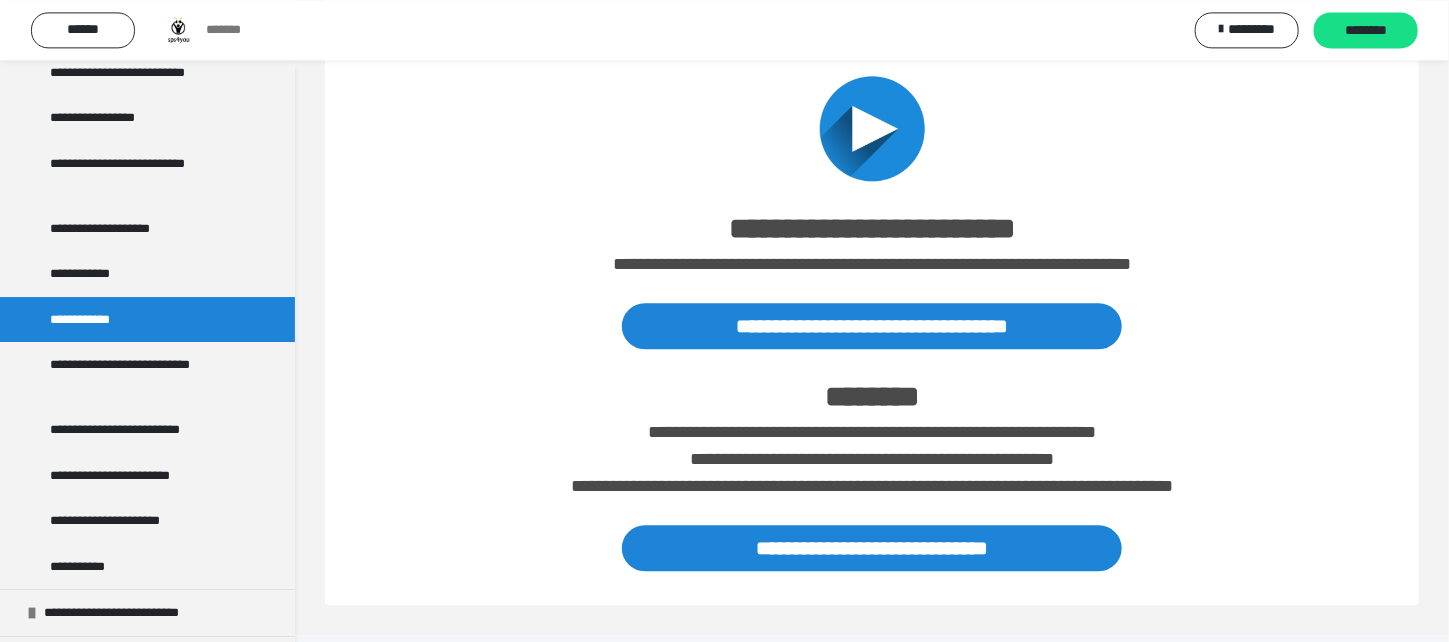 scroll, scrollTop: 2158, scrollLeft: 0, axis: vertical 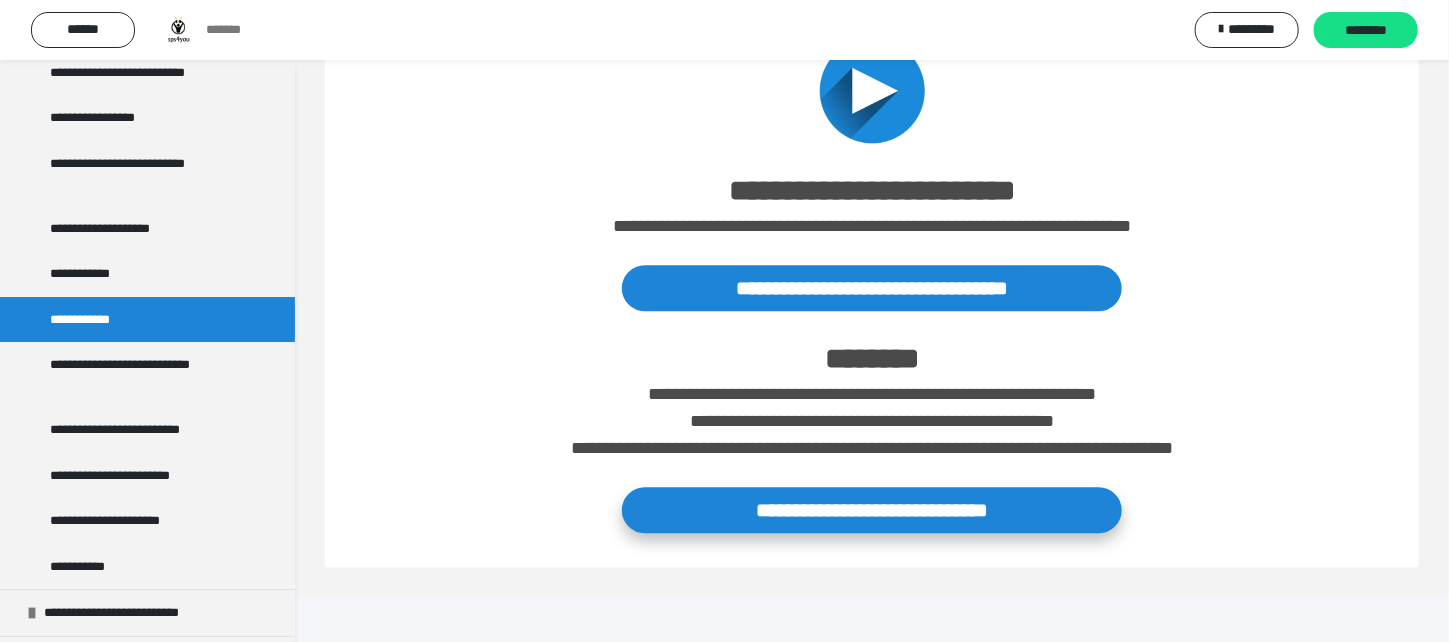 click on "**********" at bounding box center (872, 510) 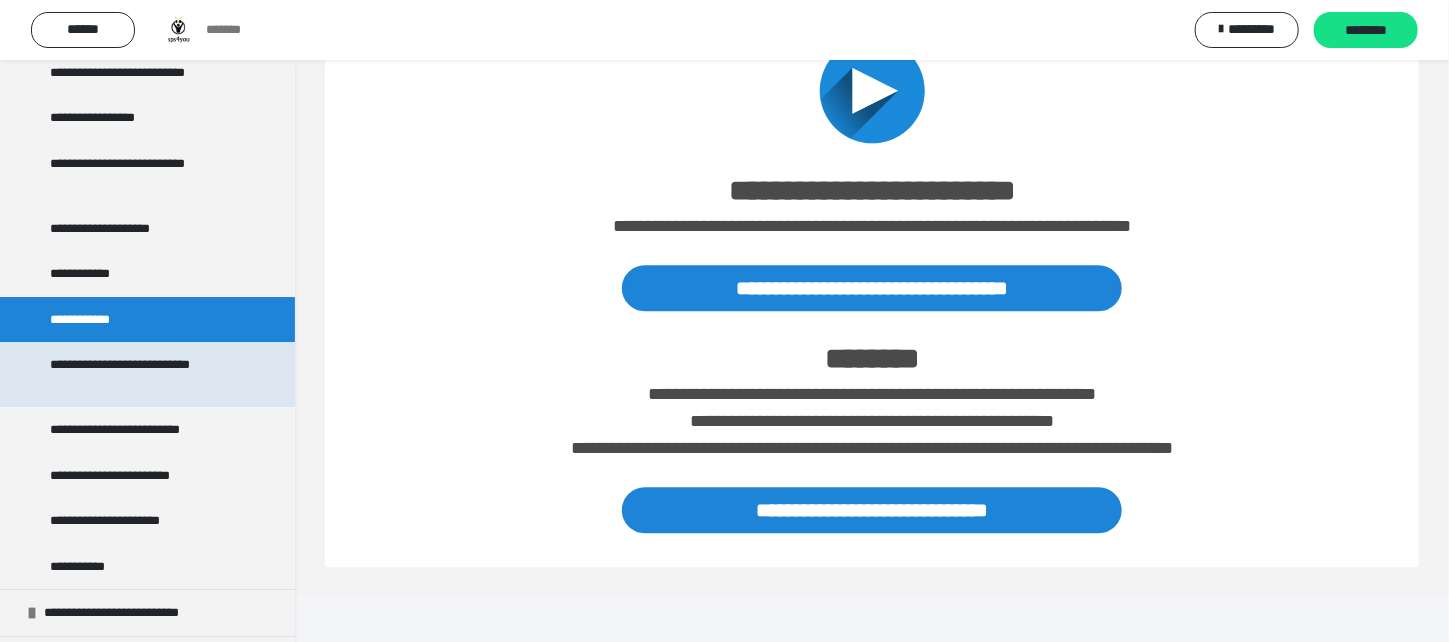 click on "**********" at bounding box center (140, 374) 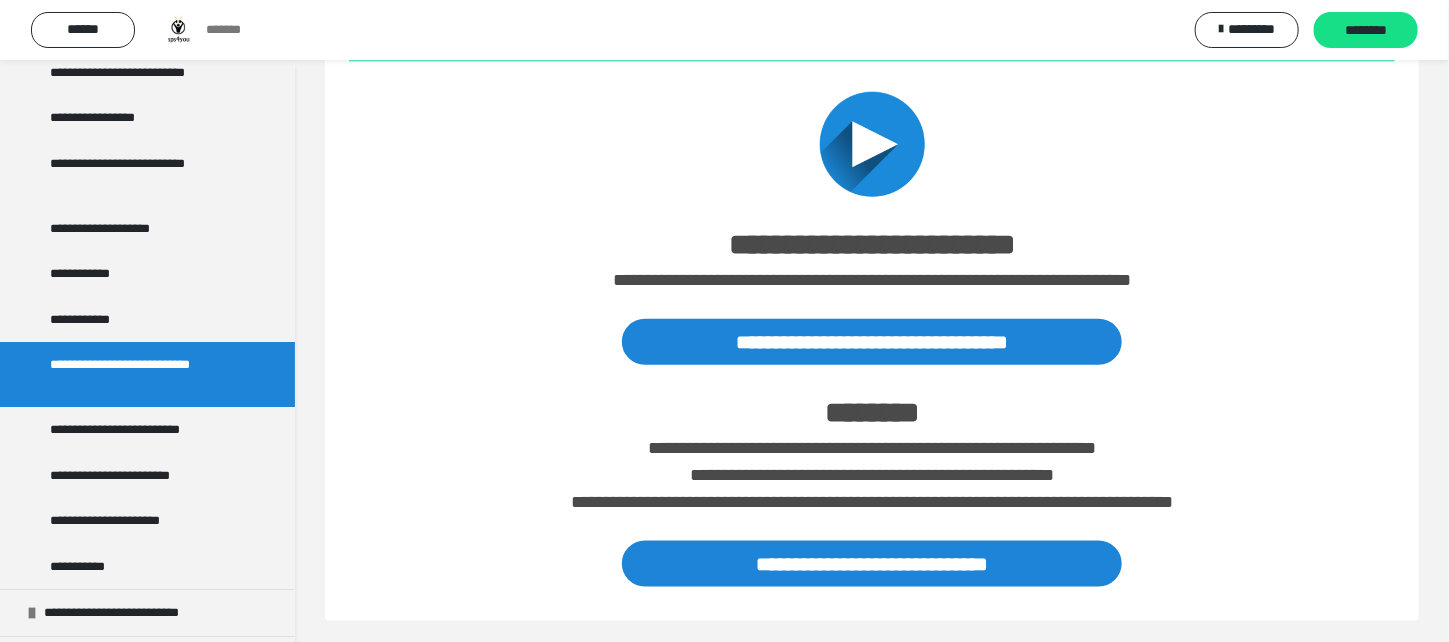 scroll, scrollTop: 759, scrollLeft: 0, axis: vertical 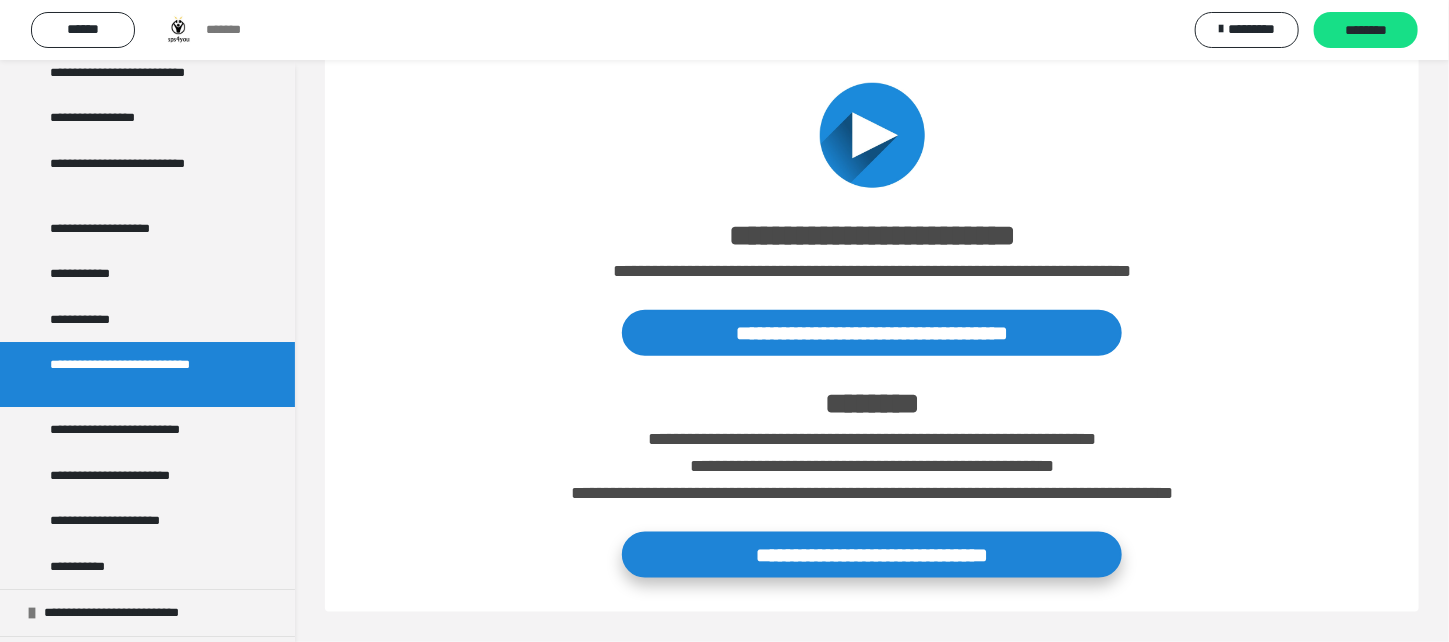 click on "**********" at bounding box center [872, 555] 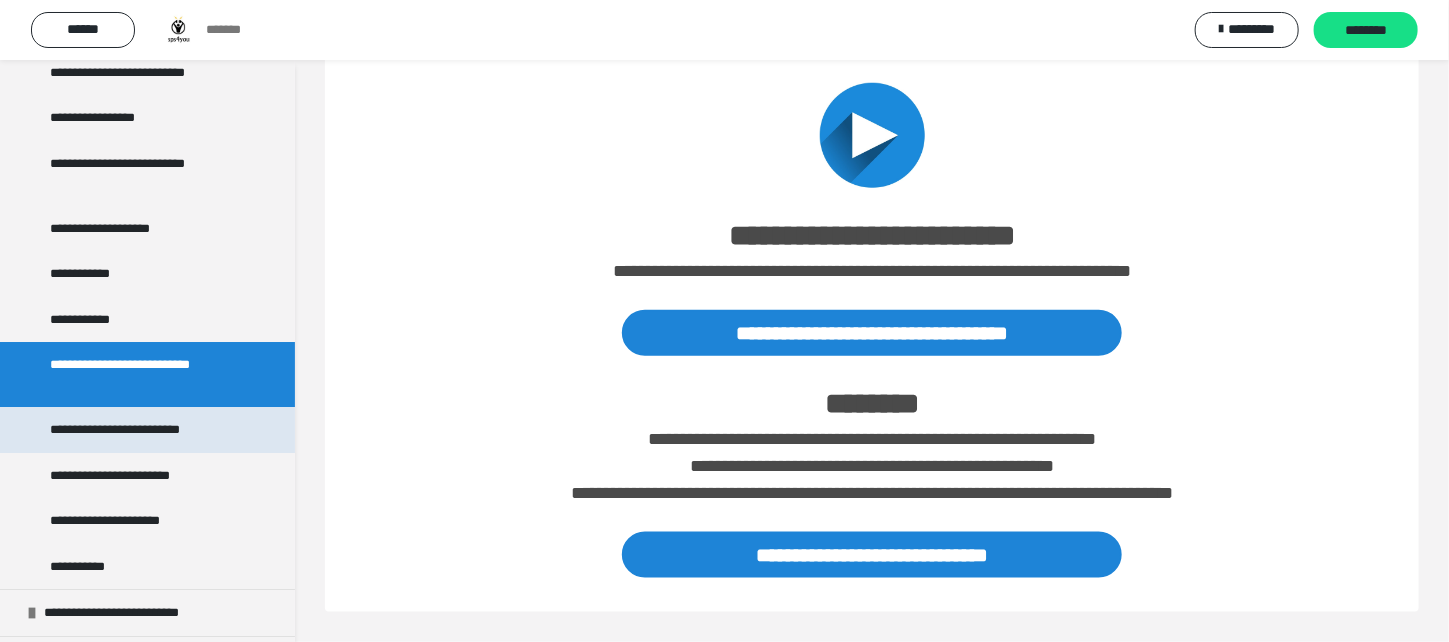 click on "**********" at bounding box center [132, 430] 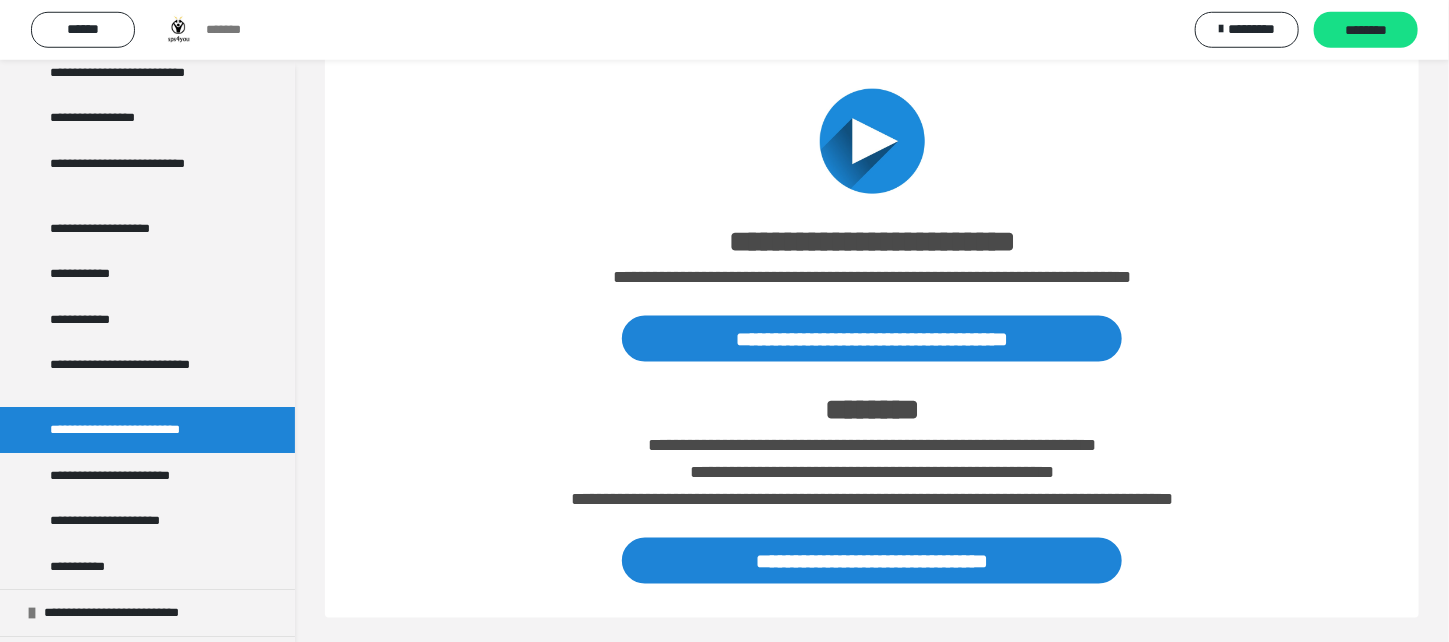 scroll, scrollTop: 1085, scrollLeft: 0, axis: vertical 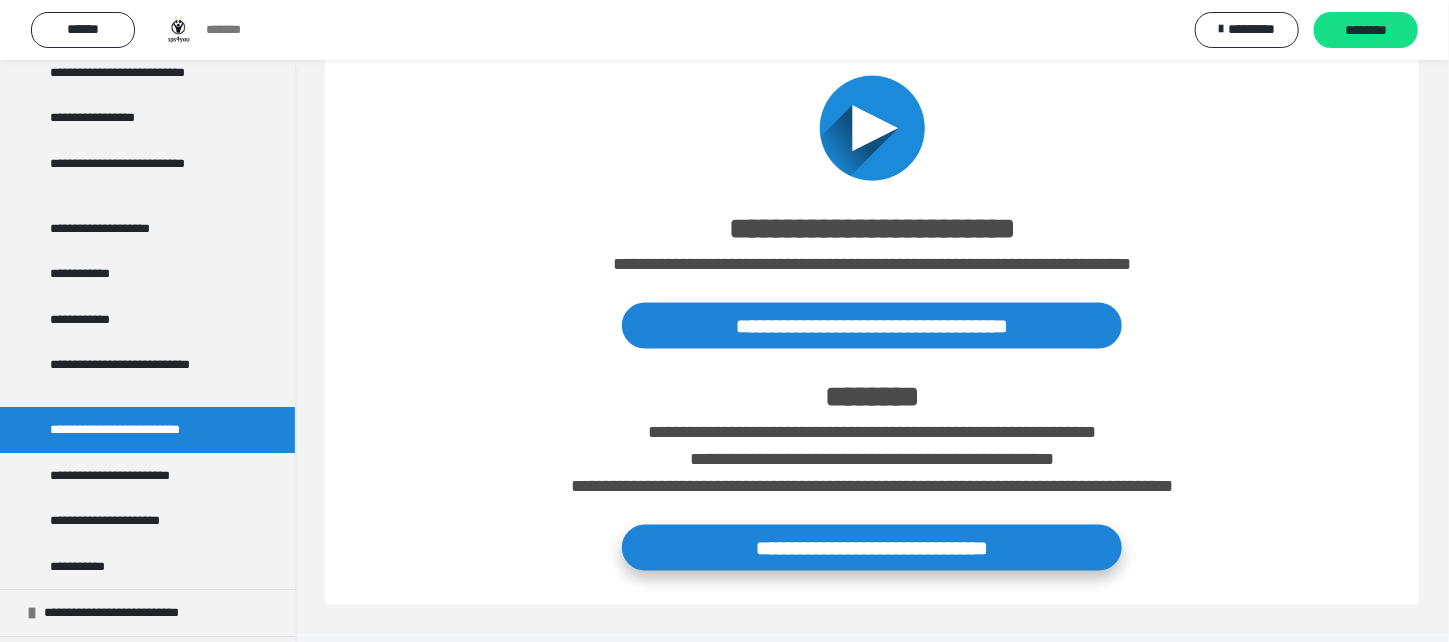 click on "**********" at bounding box center (872, 548) 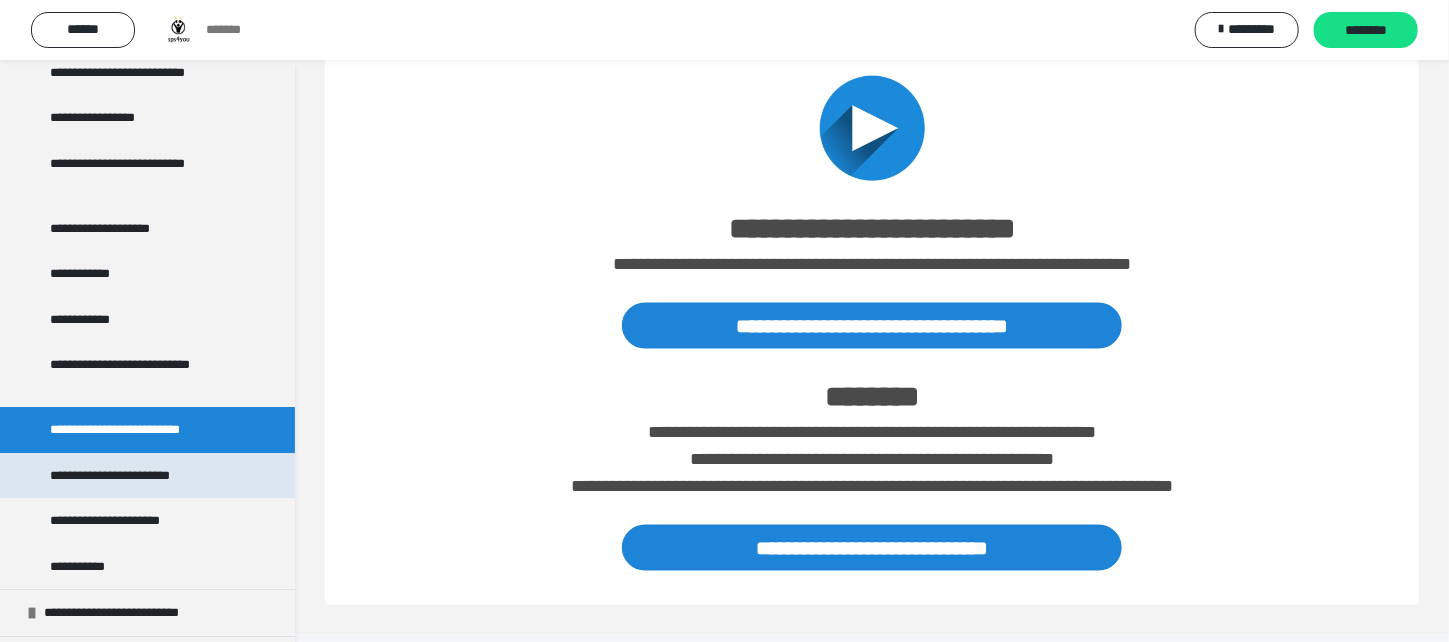 click on "**********" at bounding box center (120, 476) 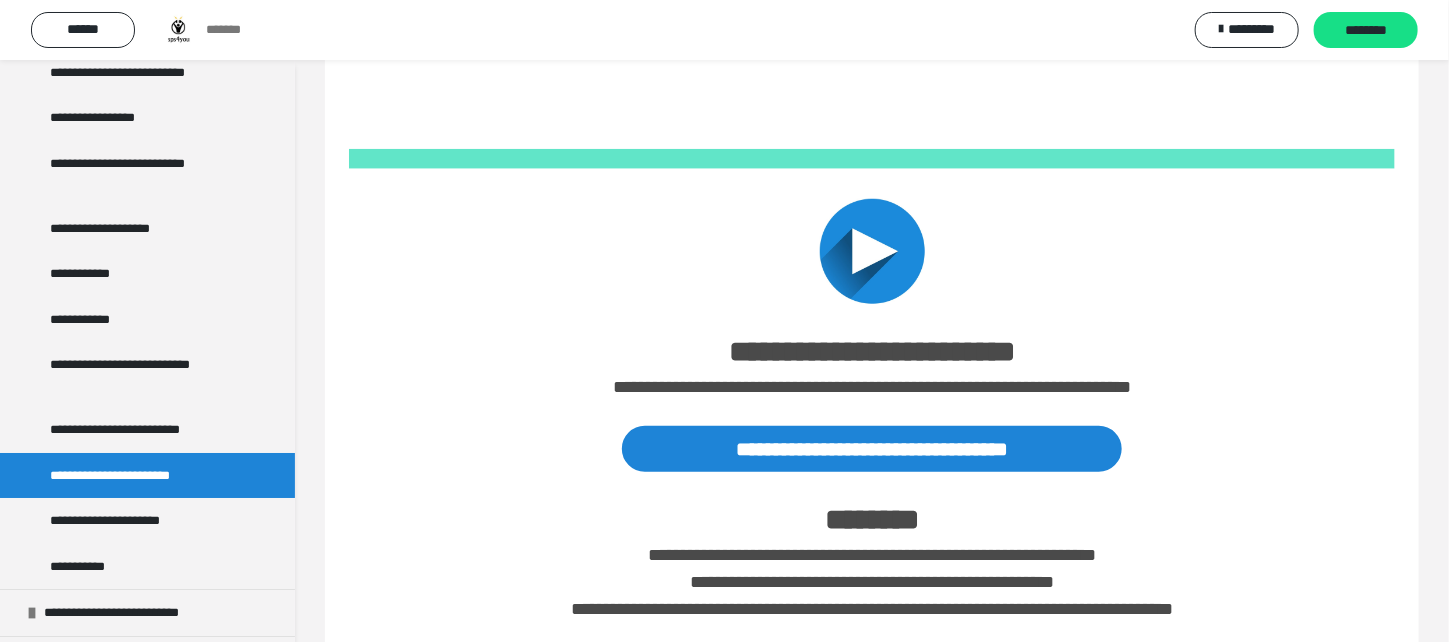 scroll, scrollTop: 759, scrollLeft: 0, axis: vertical 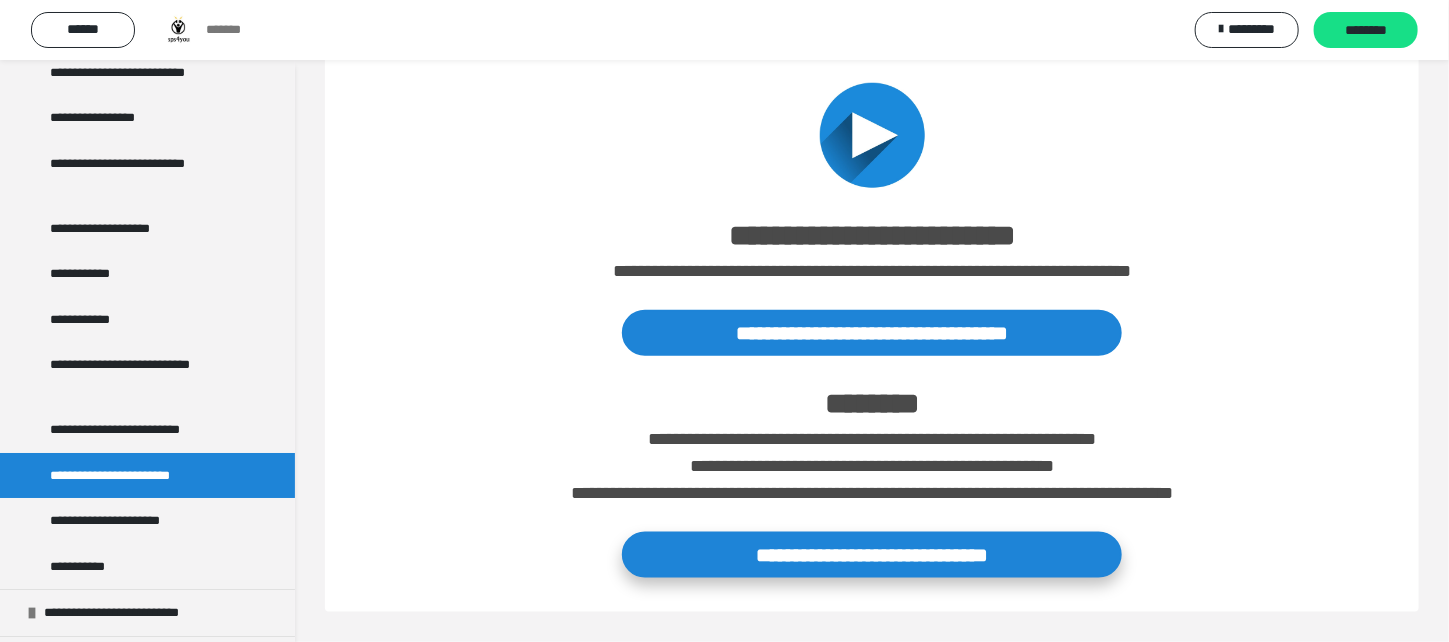 click on "**********" at bounding box center [872, 555] 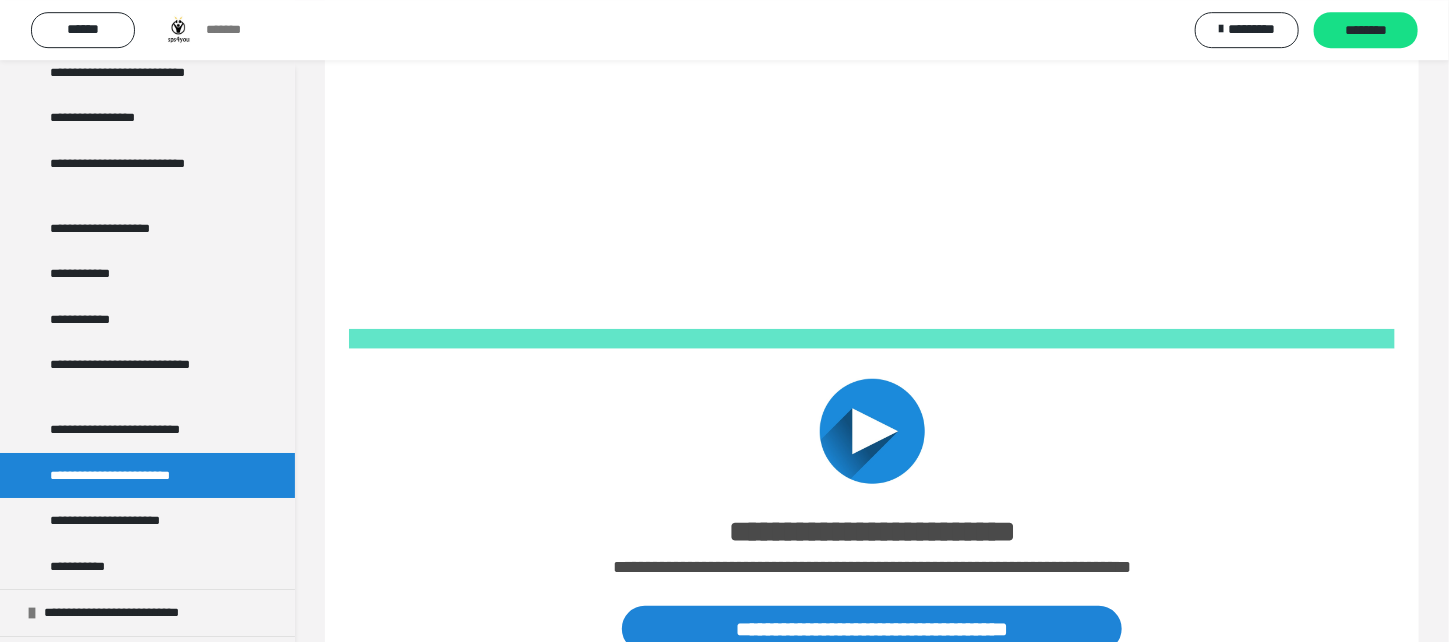 scroll, scrollTop: 759, scrollLeft: 0, axis: vertical 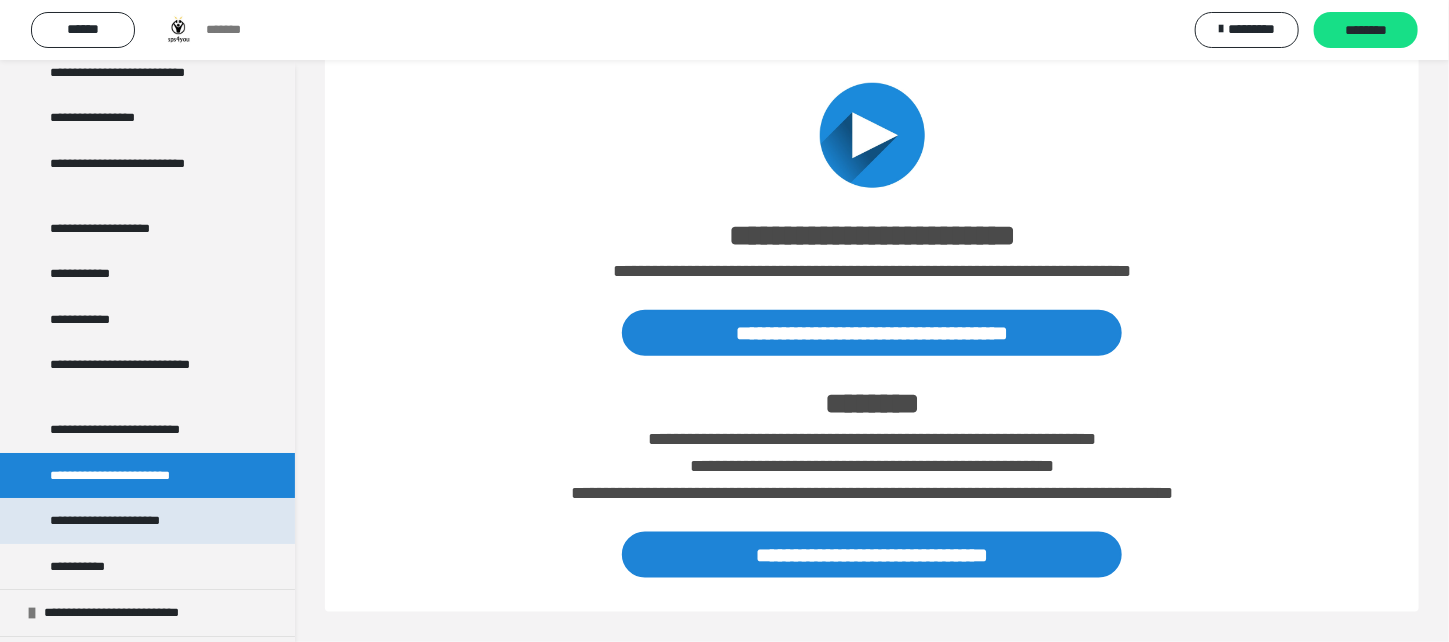 click on "**********" at bounding box center (130, 521) 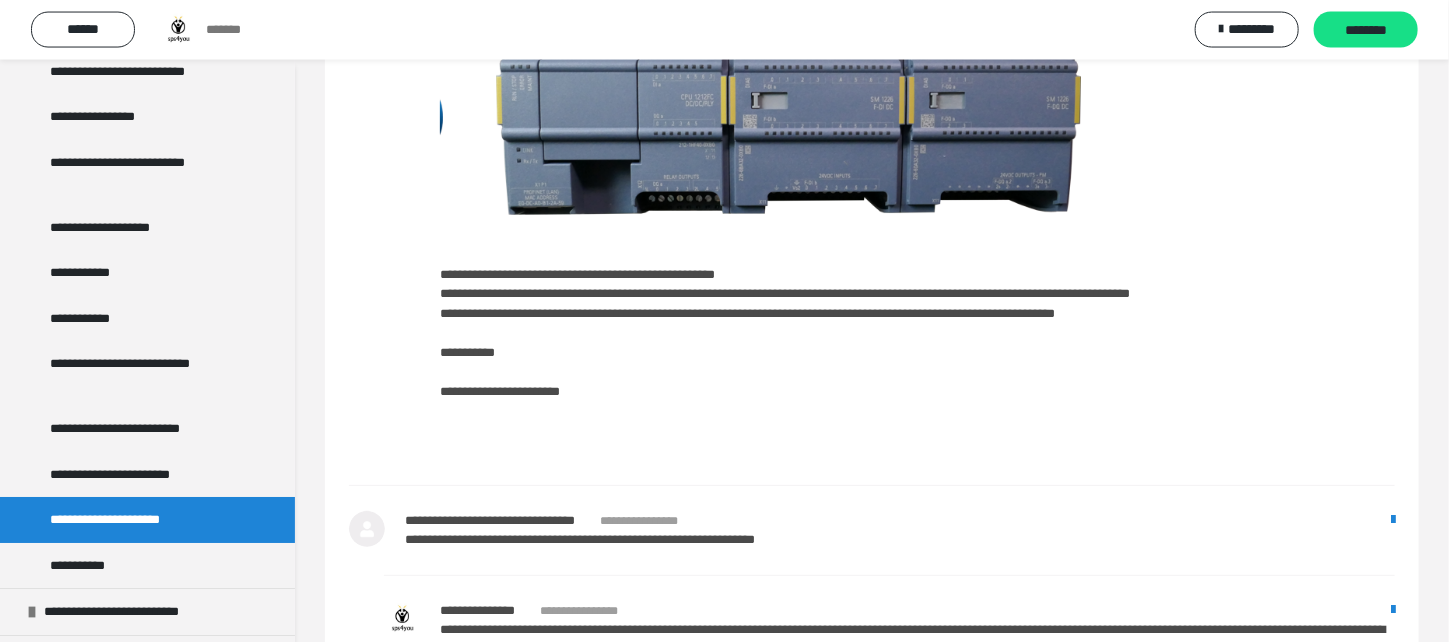 scroll, scrollTop: 3430, scrollLeft: 0, axis: vertical 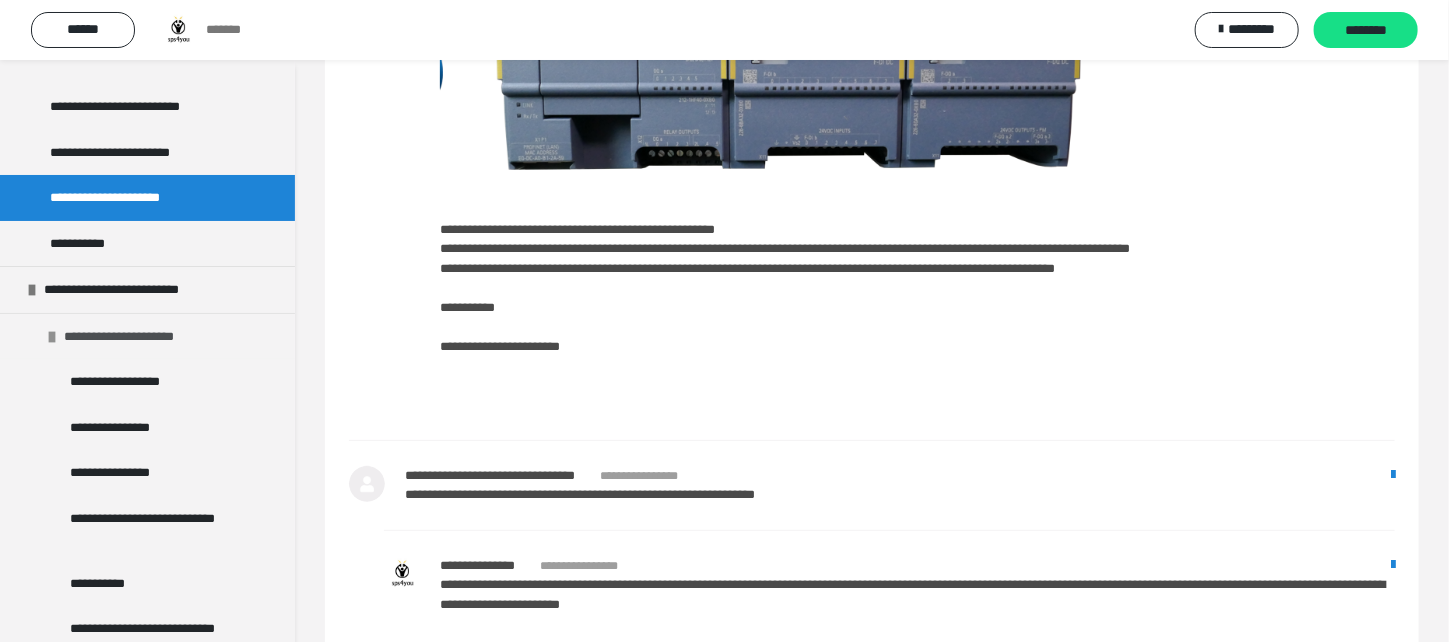 click on "**********" at bounding box center [135, 337] 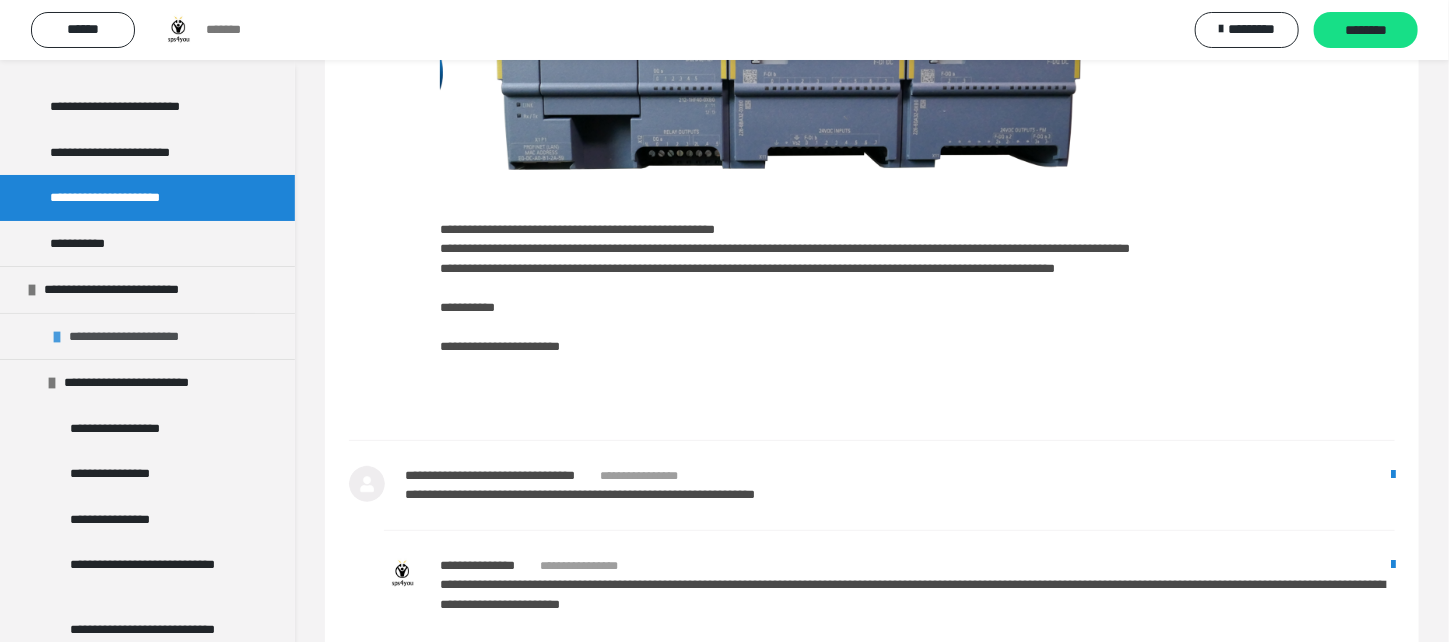 click on "**********" at bounding box center (147, 336) 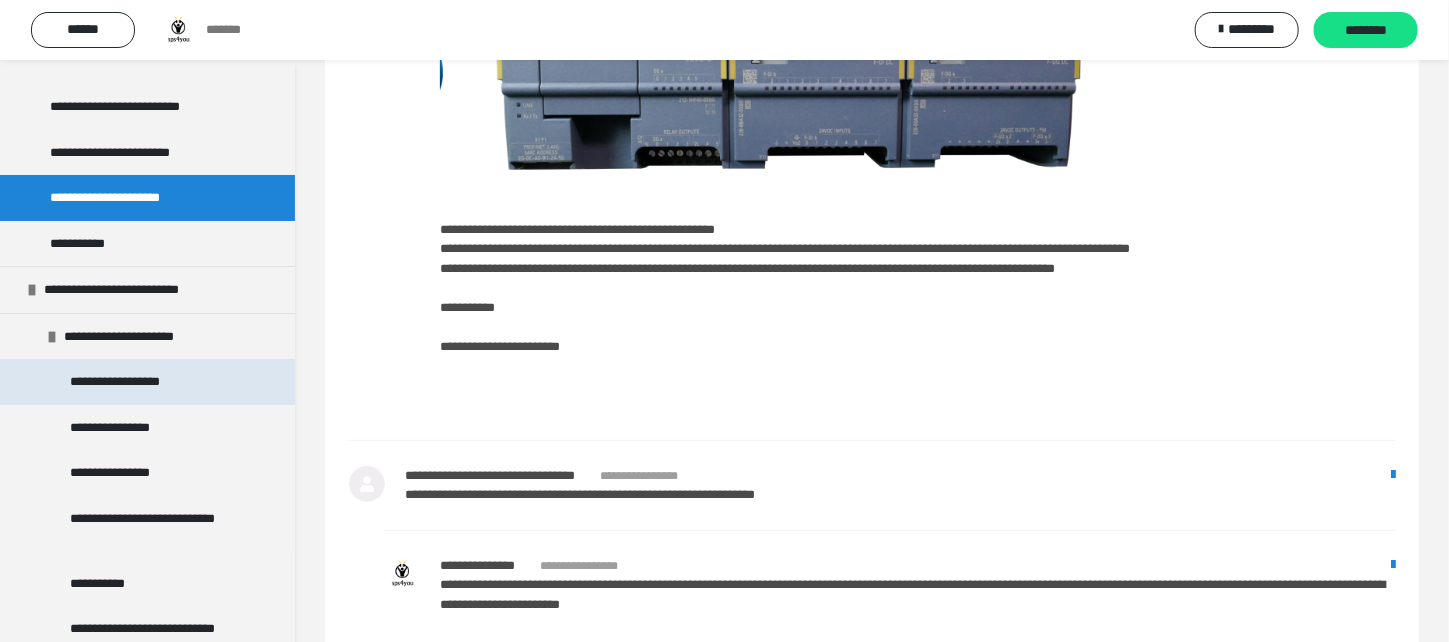 click on "**********" at bounding box center [126, 382] 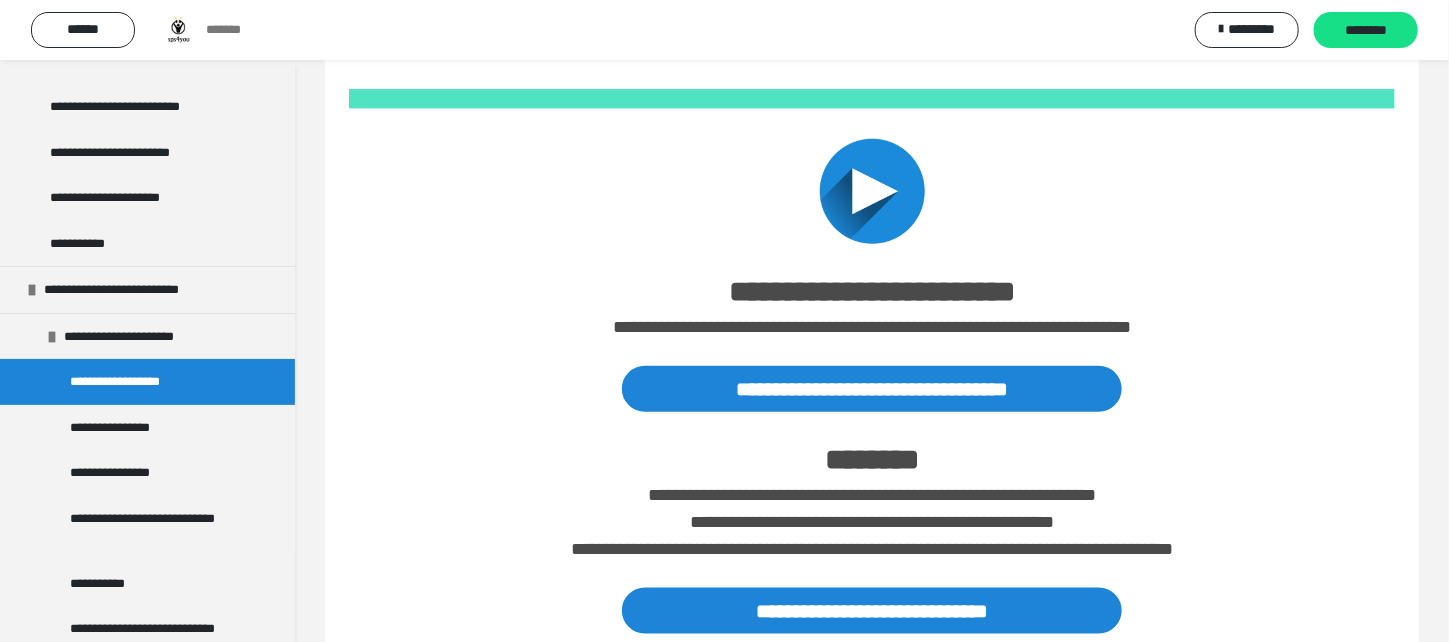 scroll, scrollTop: 759, scrollLeft: 0, axis: vertical 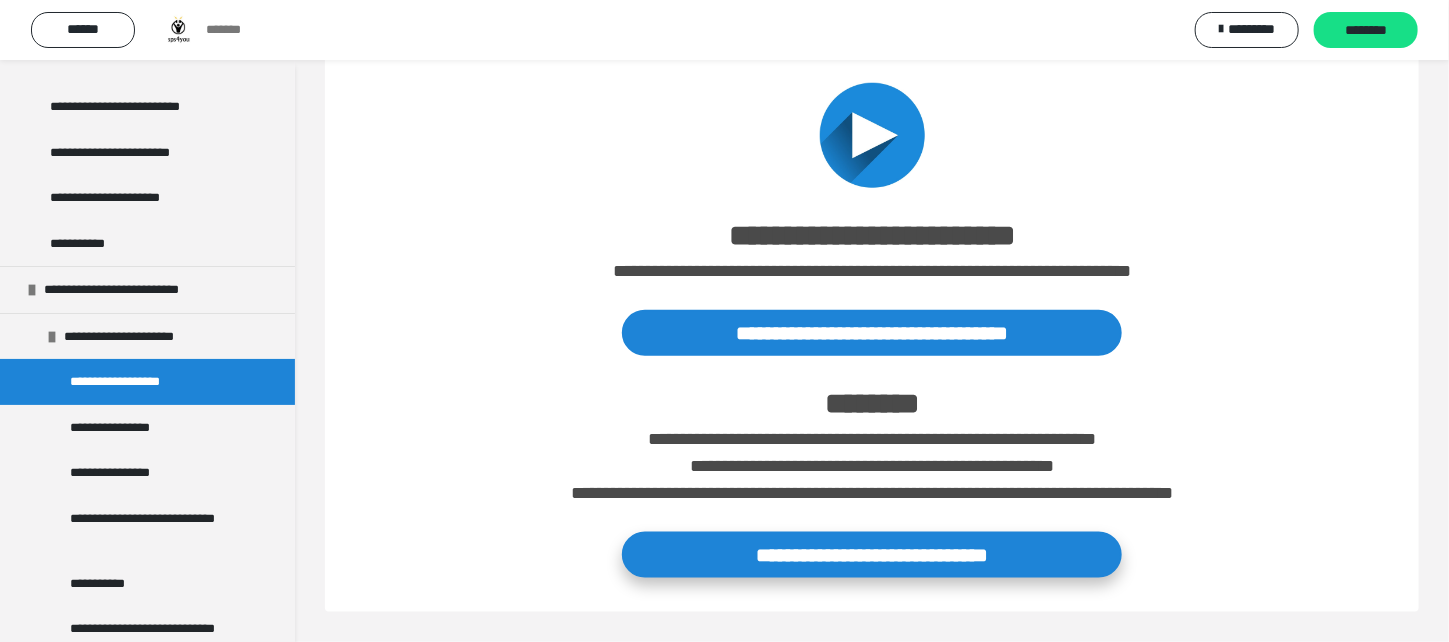 click on "**********" at bounding box center (872, 555) 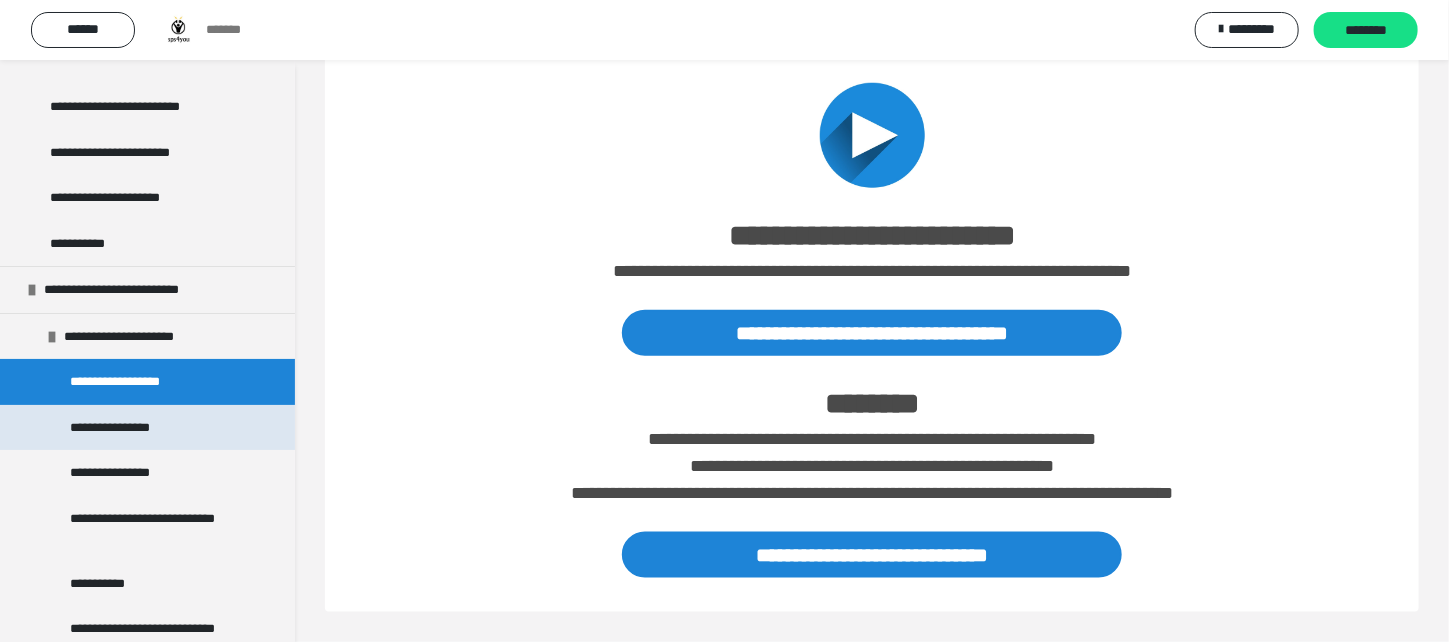 click on "**********" at bounding box center [121, 428] 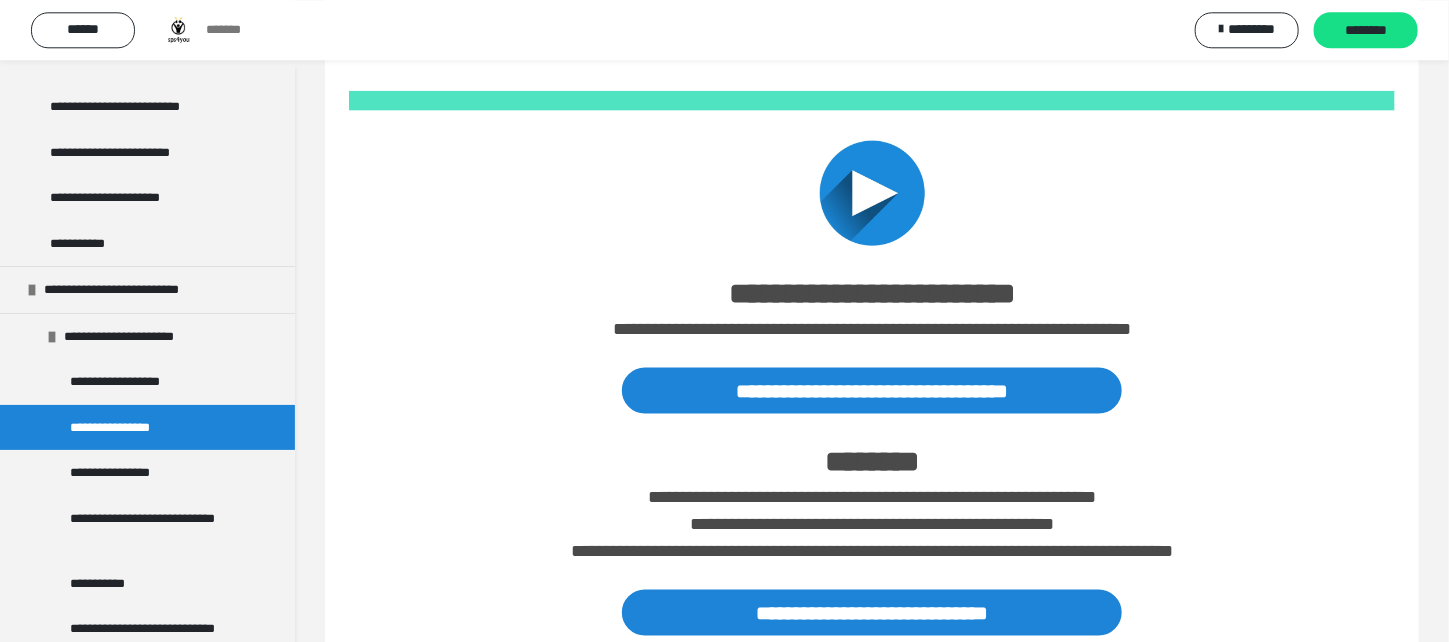scroll, scrollTop: 1075, scrollLeft: 0, axis: vertical 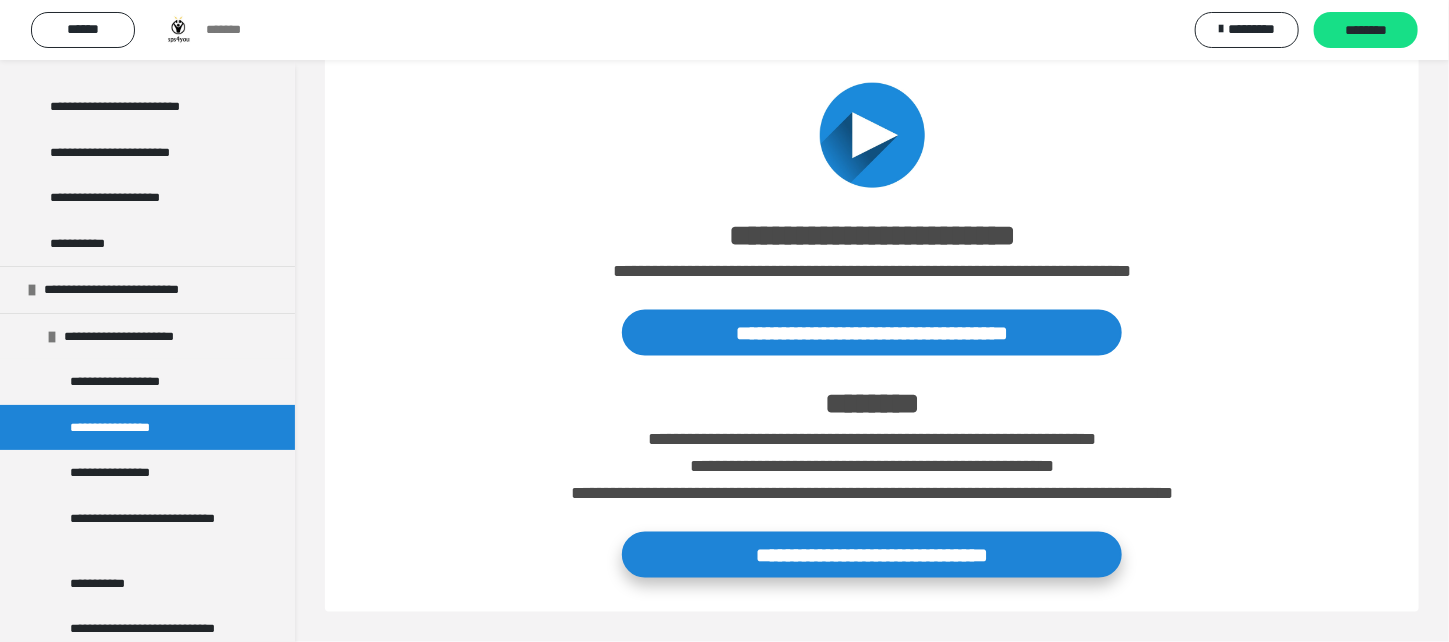 click on "**********" at bounding box center (872, 555) 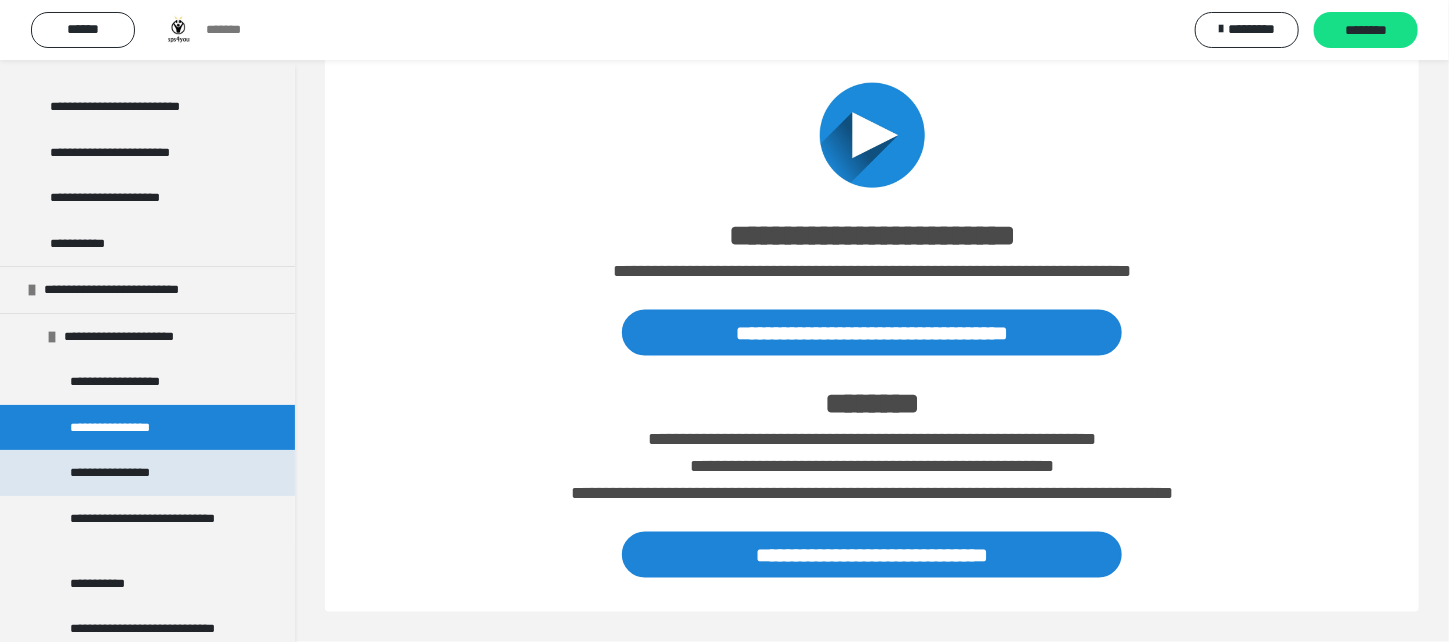 click on "**********" at bounding box center [117, 473] 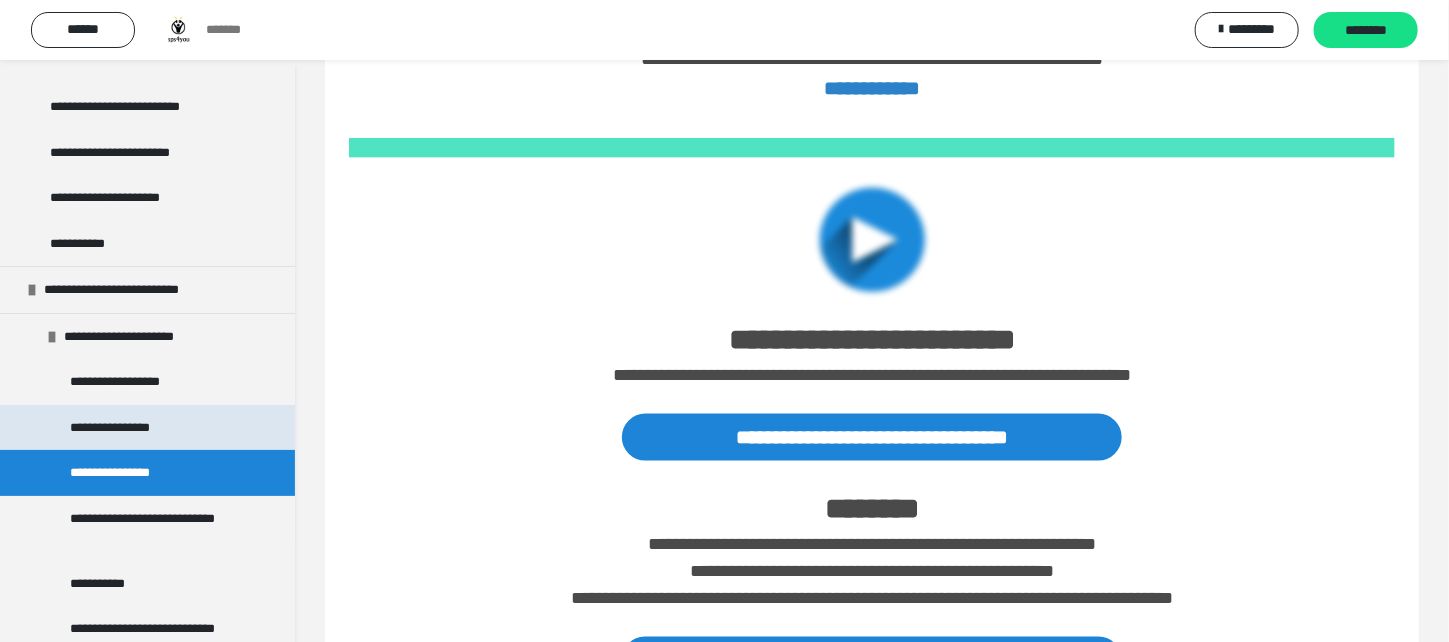 scroll, scrollTop: 971, scrollLeft: 0, axis: vertical 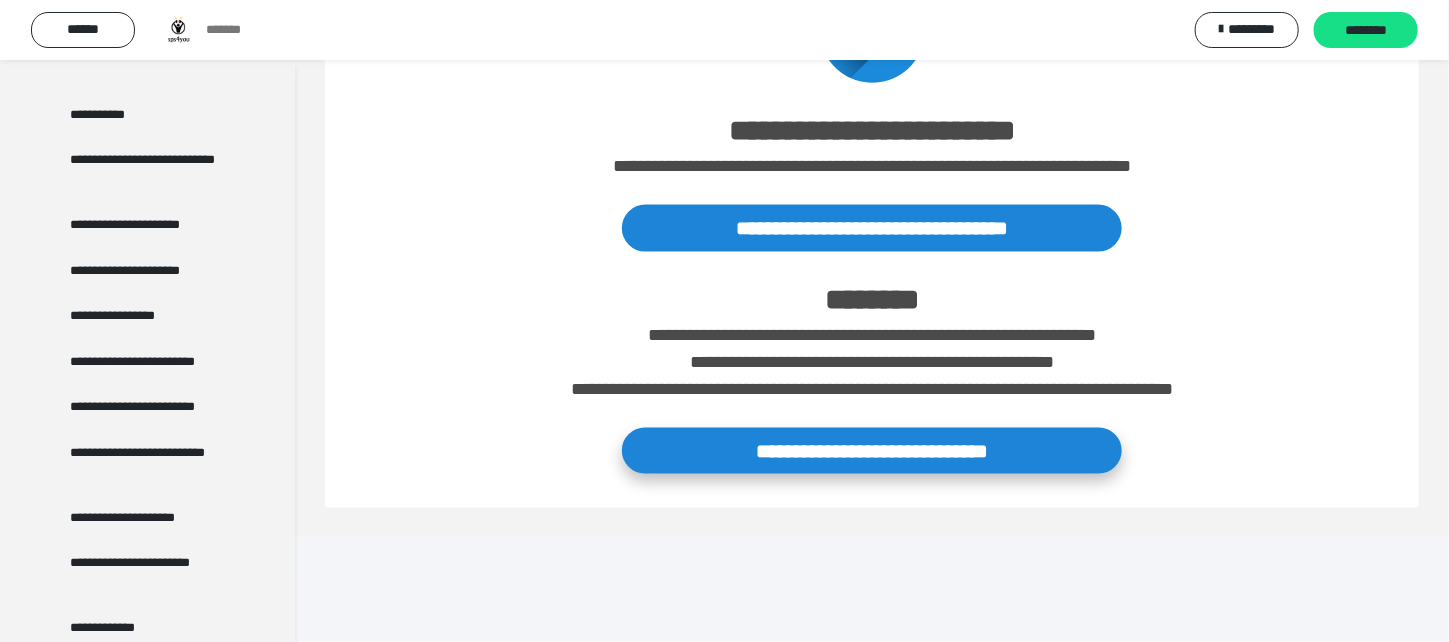 click on "**********" at bounding box center (872, 451) 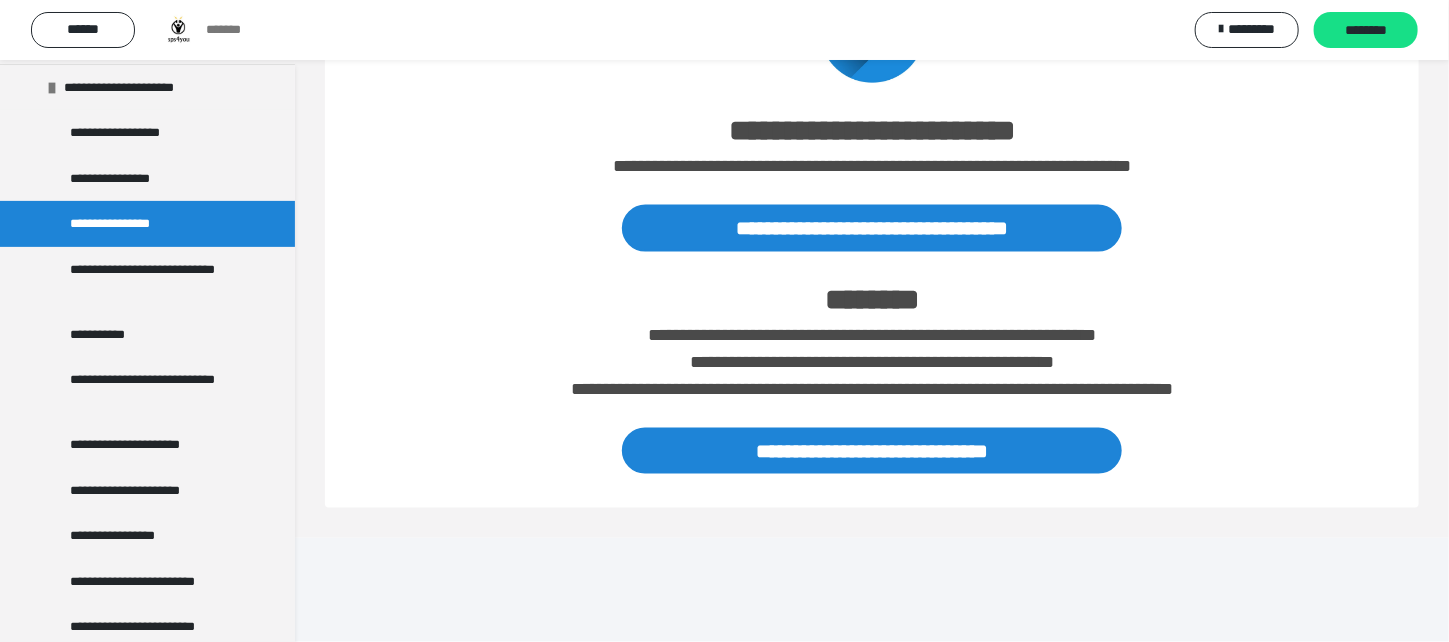 scroll, scrollTop: 3593, scrollLeft: 0, axis: vertical 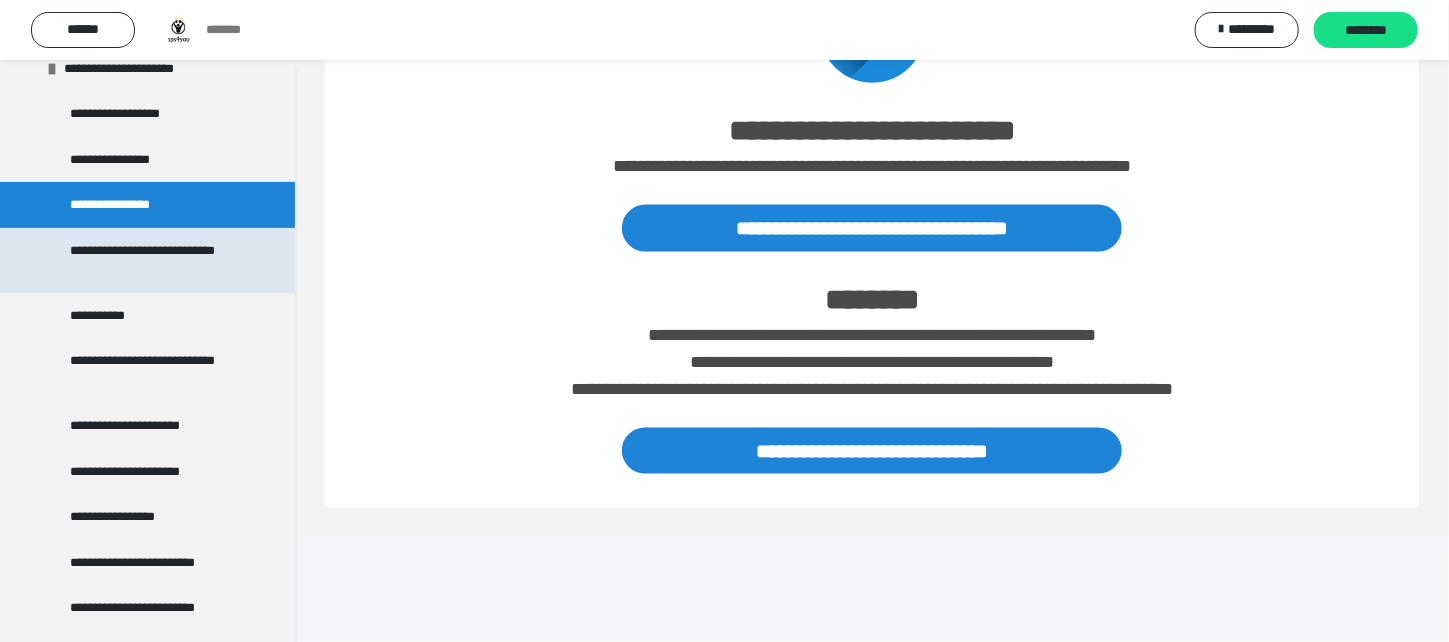 click on "**********" at bounding box center (150, 260) 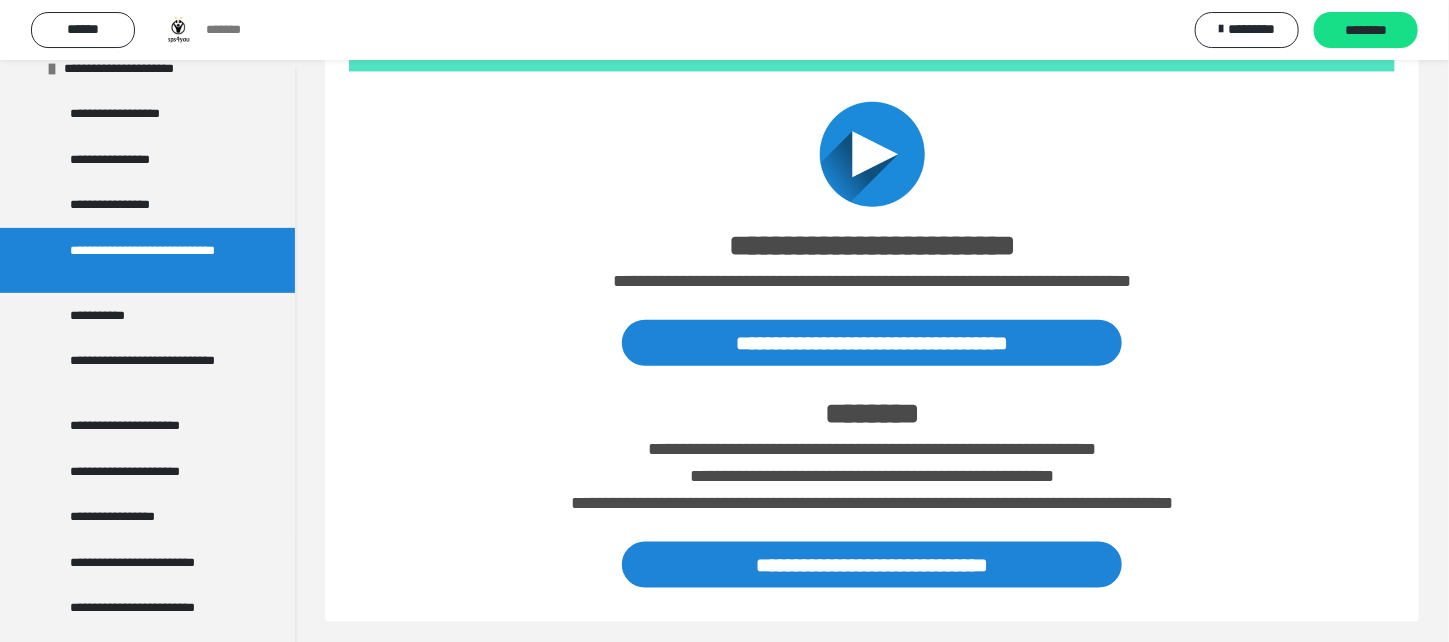 scroll, scrollTop: 750, scrollLeft: 0, axis: vertical 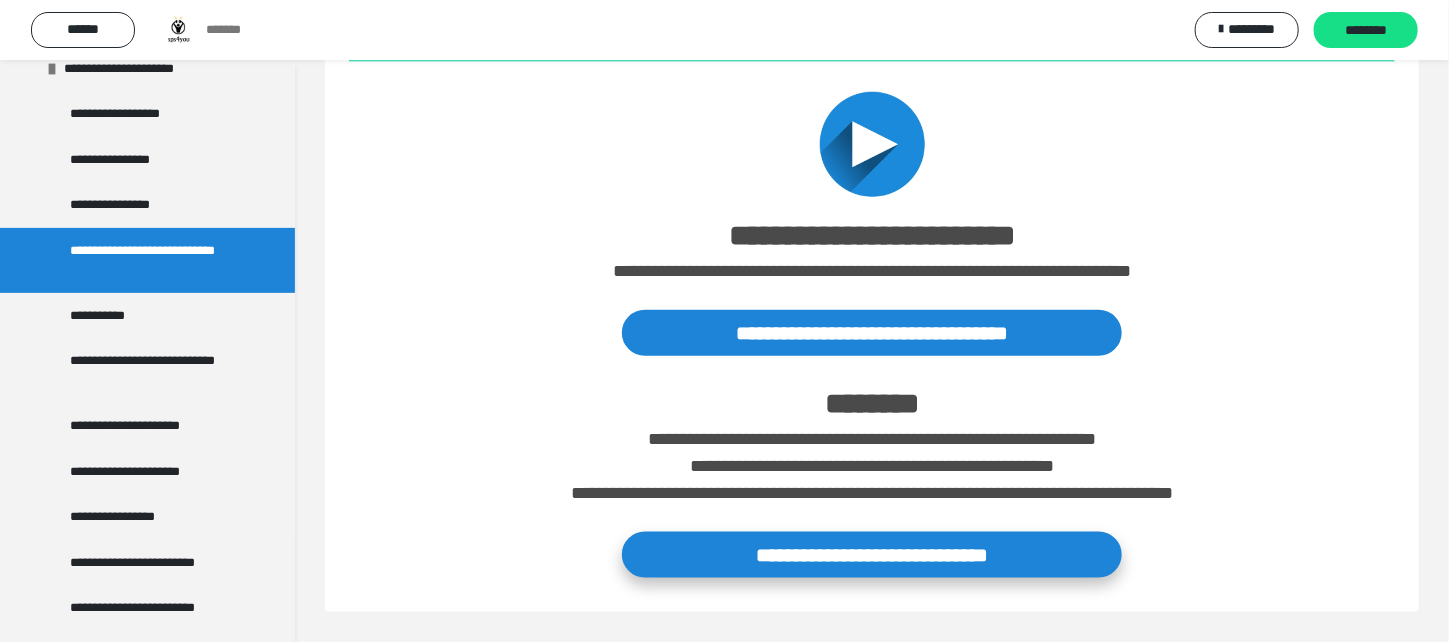 click on "**********" at bounding box center [872, 555] 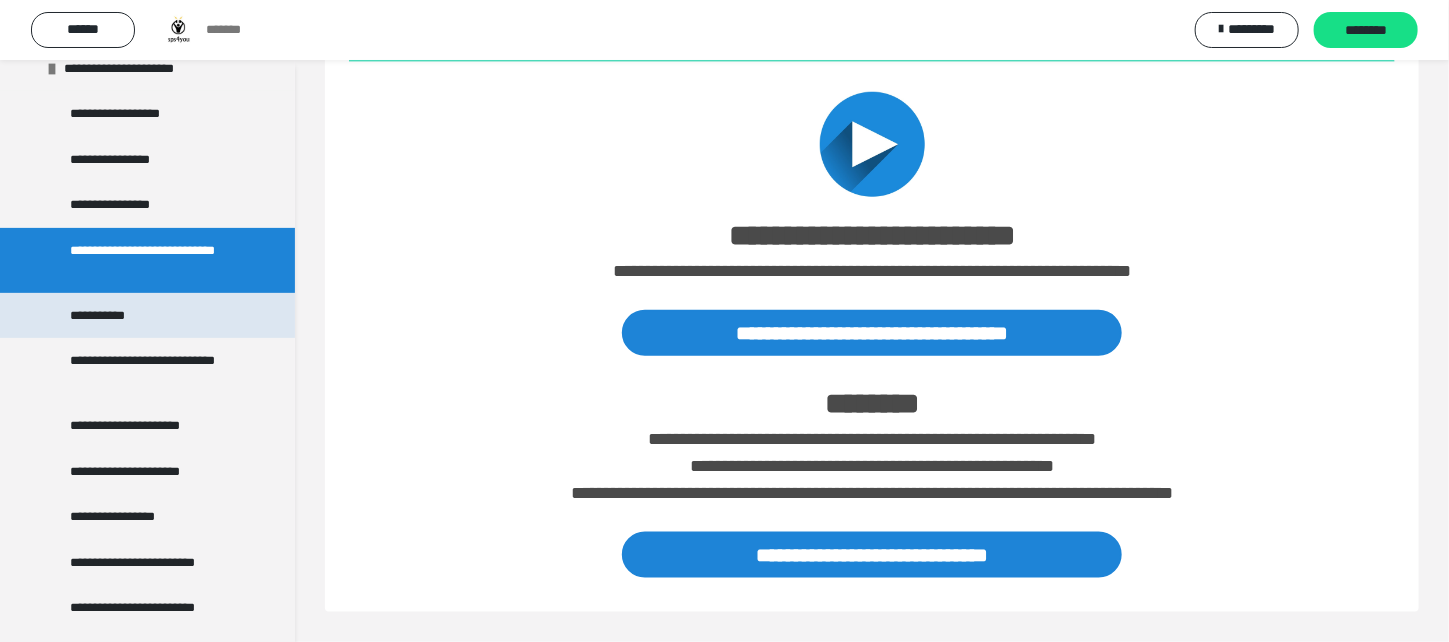 click on "**********" at bounding box center [101, 316] 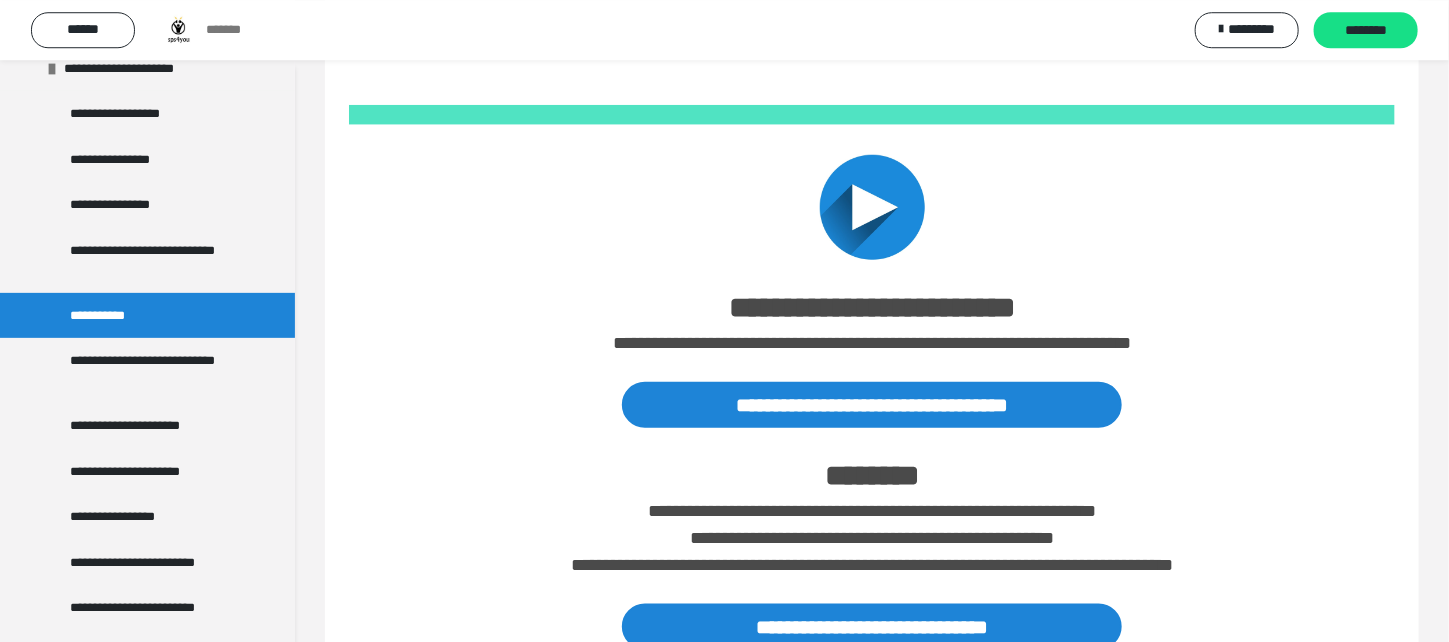 scroll, scrollTop: 759, scrollLeft: 0, axis: vertical 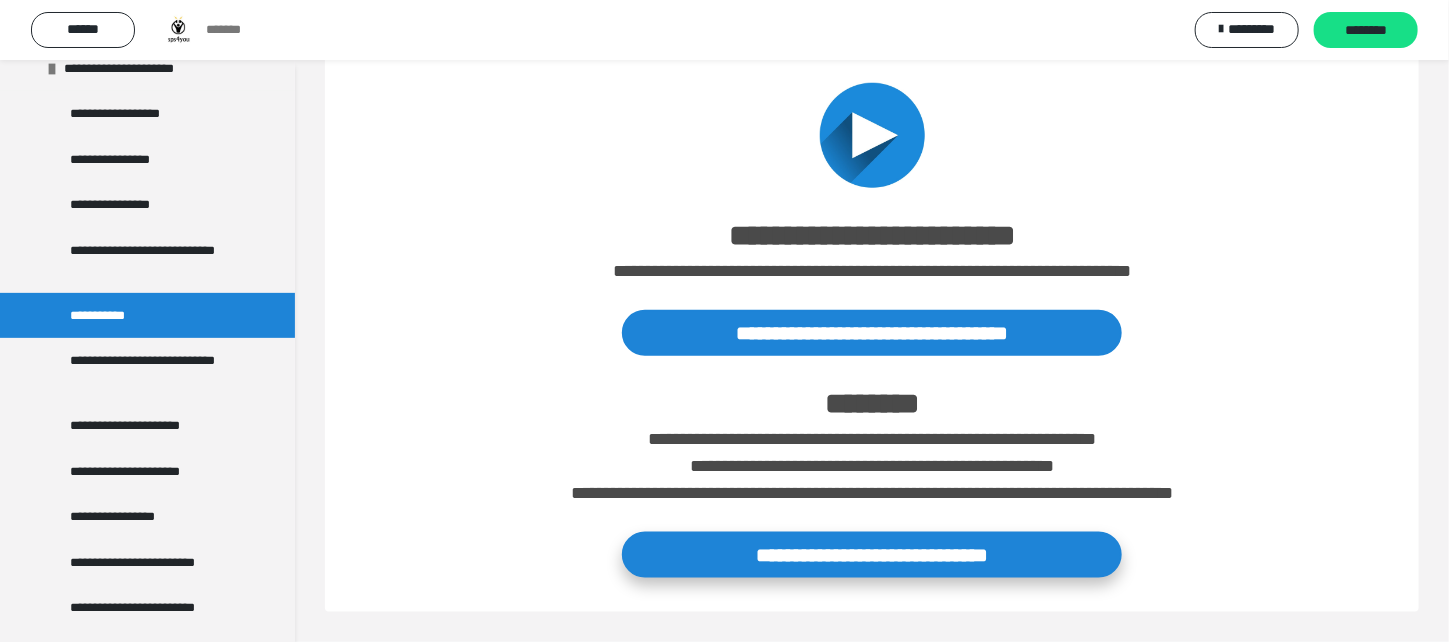 click on "**********" at bounding box center [872, 555] 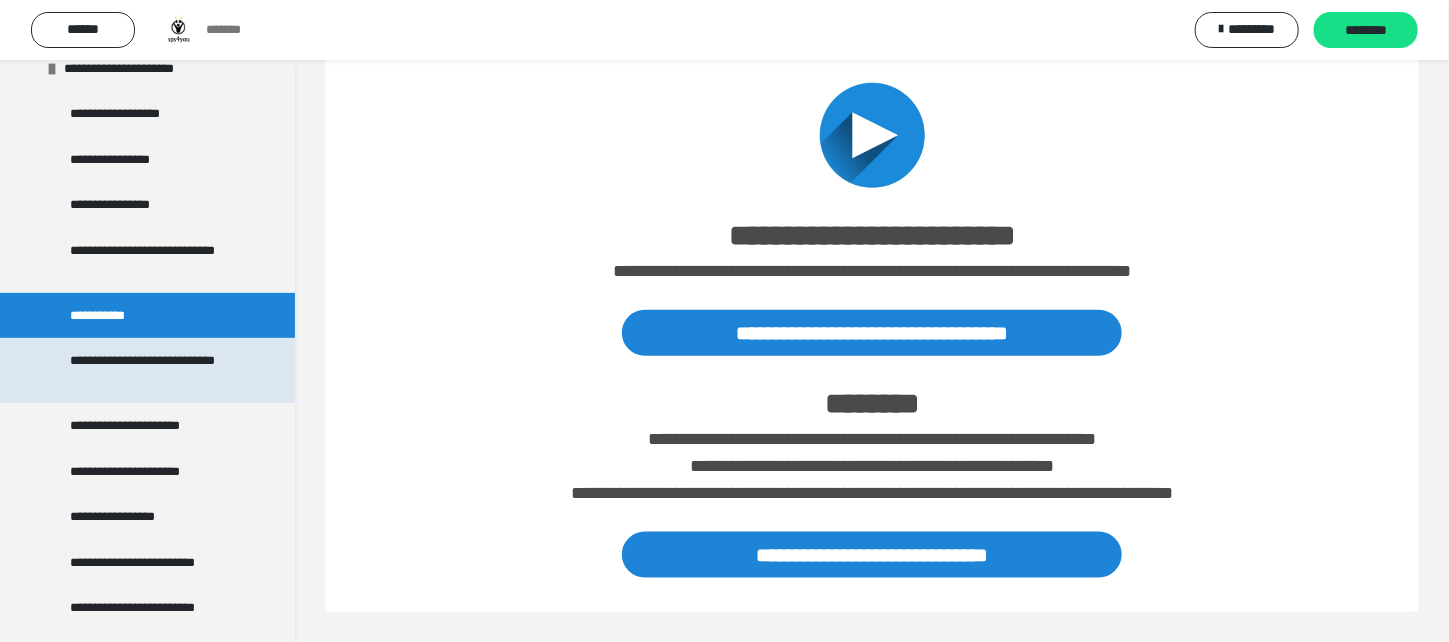 click on "**********" at bounding box center (150, 370) 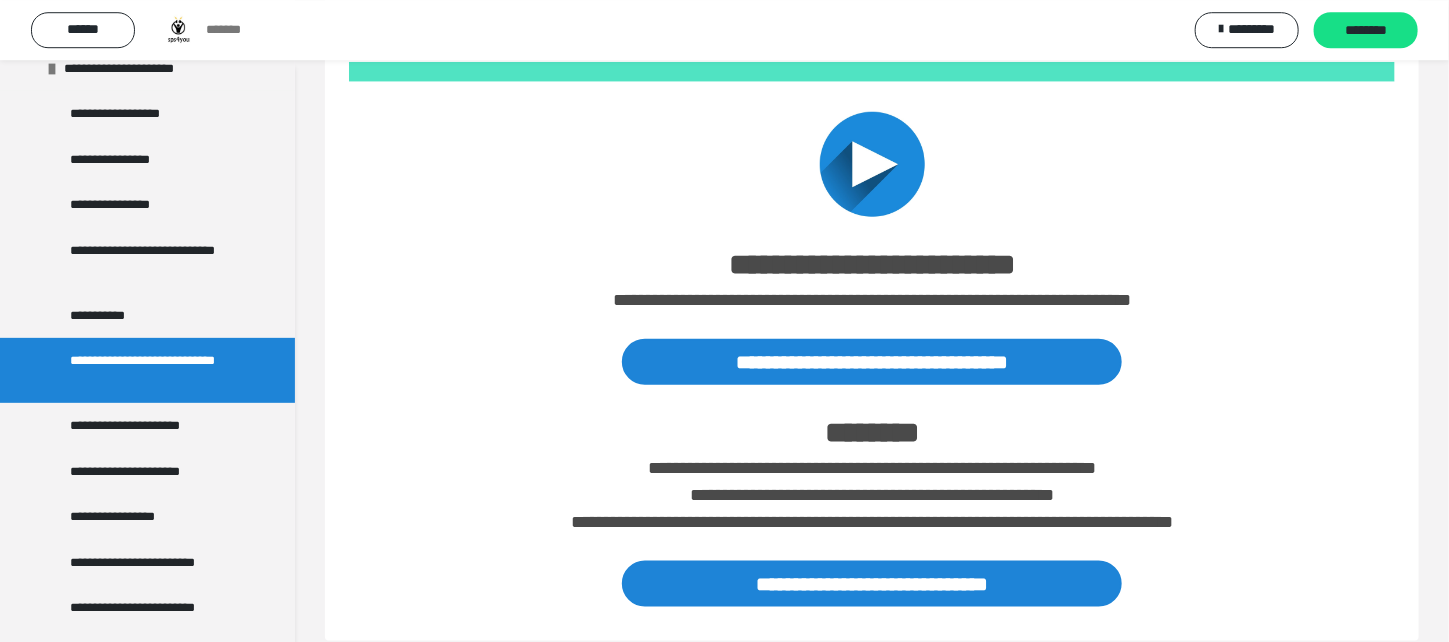 scroll, scrollTop: 759, scrollLeft: 0, axis: vertical 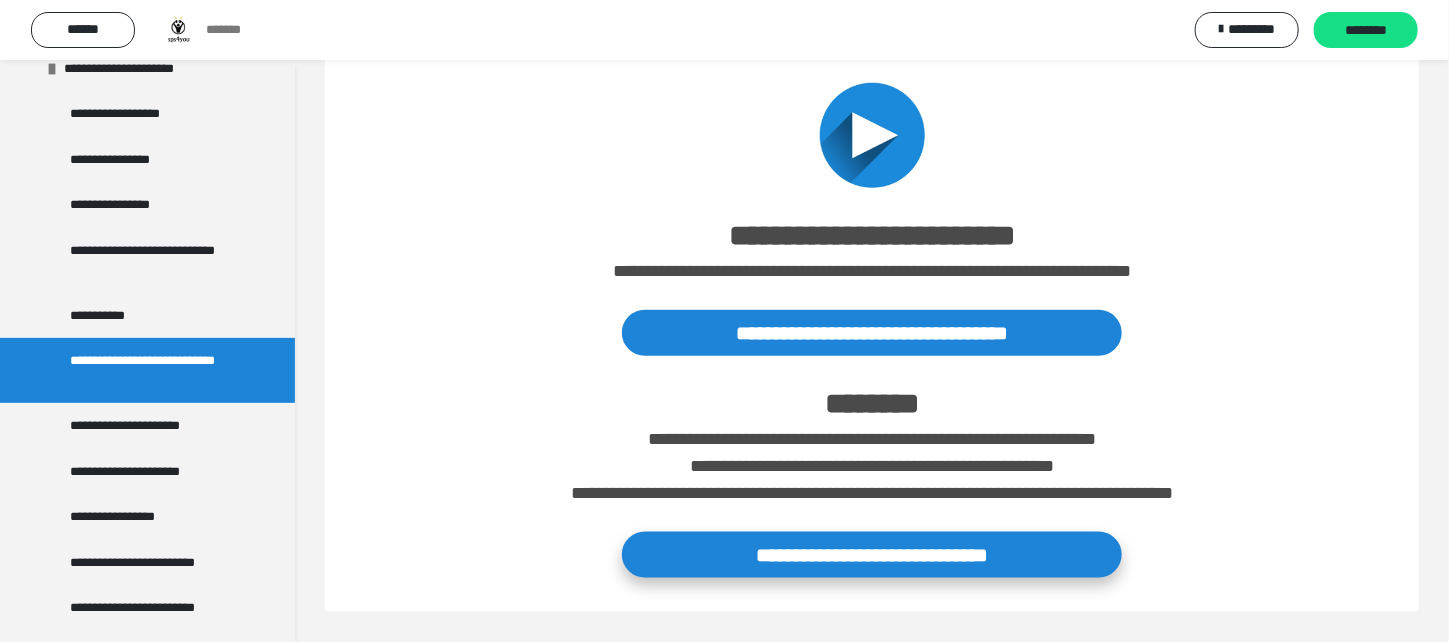 click on "**********" at bounding box center [872, 555] 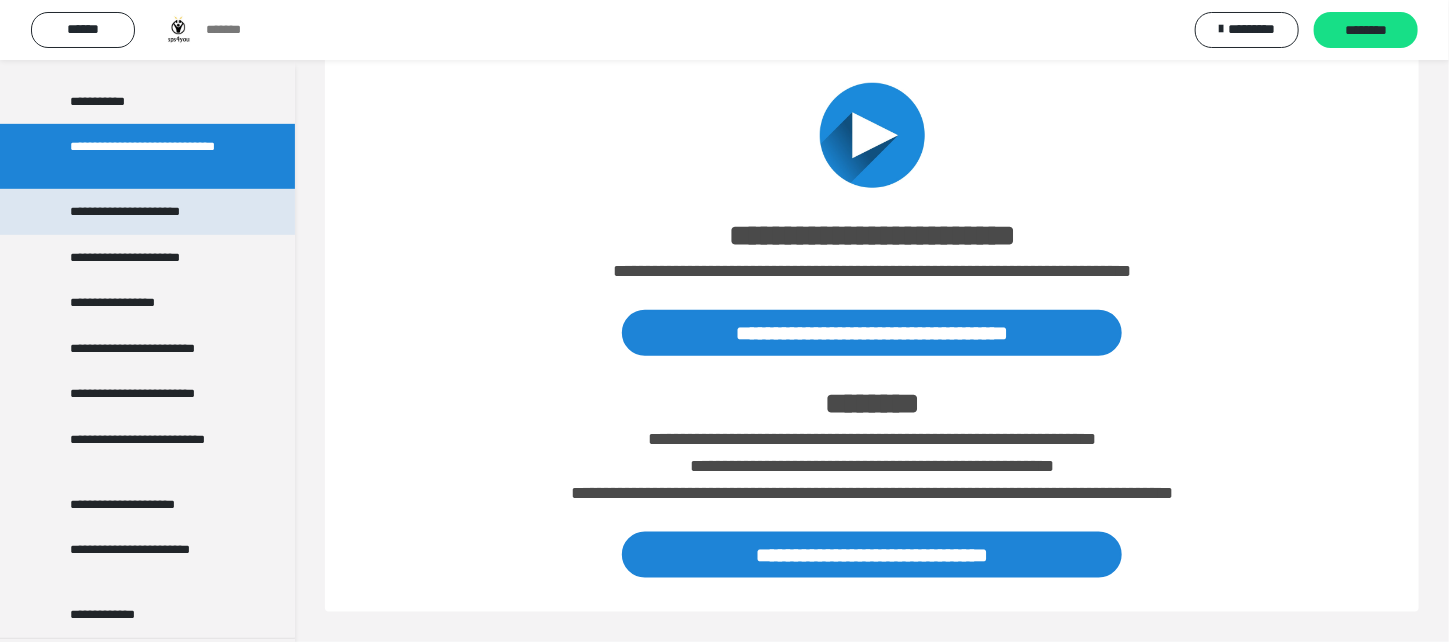 scroll, scrollTop: 3781, scrollLeft: 0, axis: vertical 